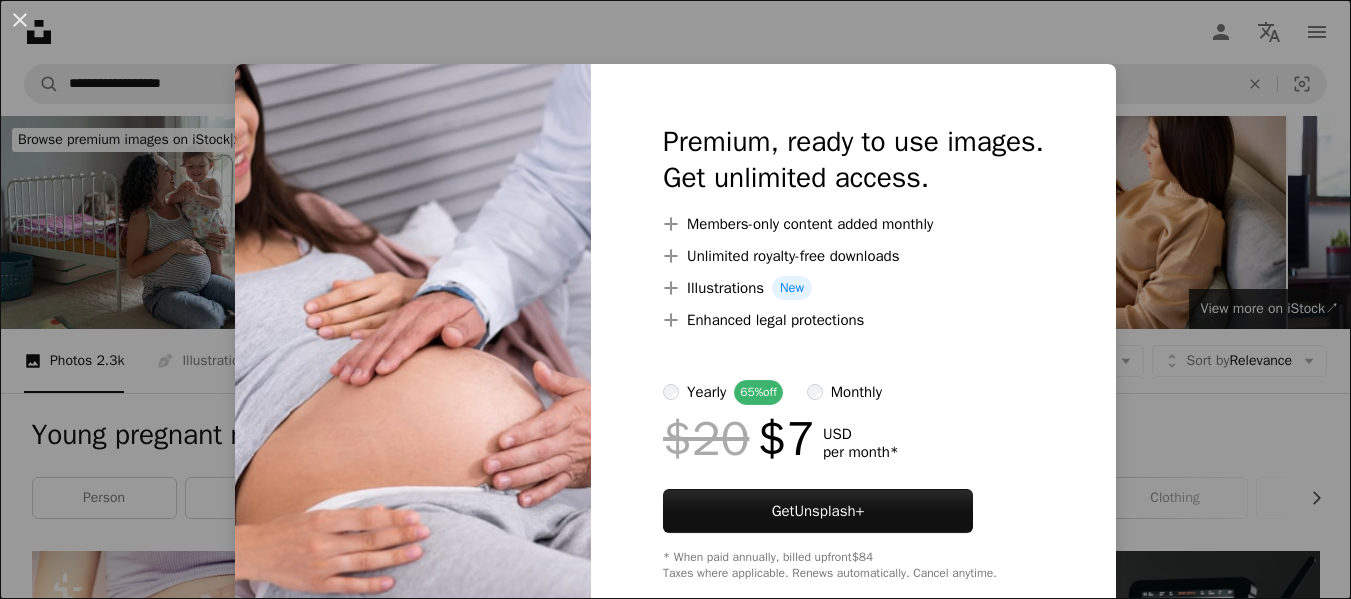 scroll, scrollTop: 8807, scrollLeft: 0, axis: vertical 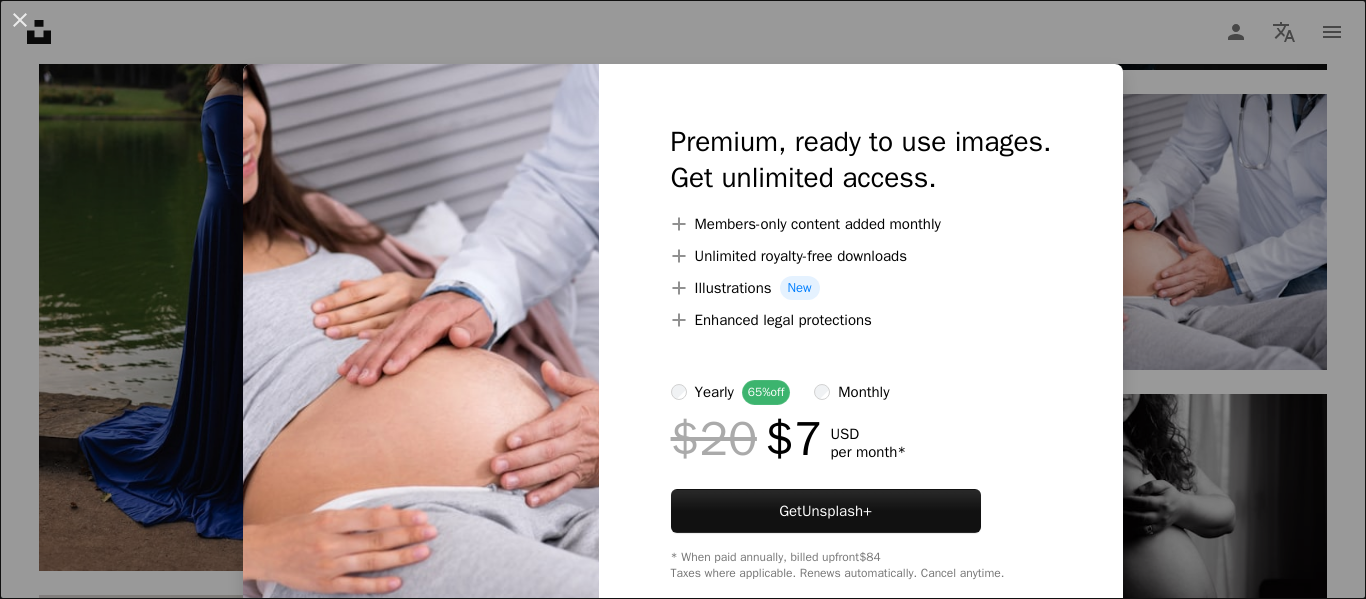 click on "An X shape Premium, ready to use images. Get unlimited access. A plus sign Members-only content added monthly A plus sign Unlimited royalty-free downloads A plus sign Illustrations  New A plus sign Enhanced legal protections yearly 65%  off monthly $20   $7 USD per month * Get  Unsplash+ * When paid annually, billed upfront  $84 Taxes where applicable. Renews automatically. Cancel anytime." at bounding box center [683, 299] 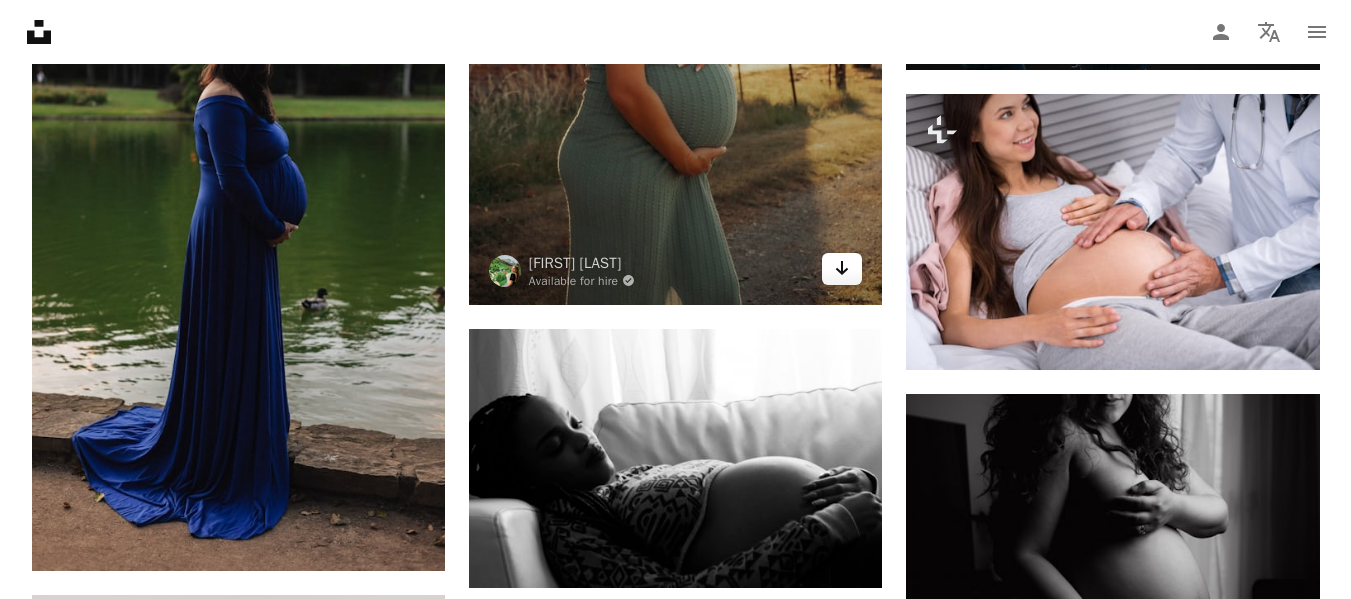 click on "Arrow pointing down" 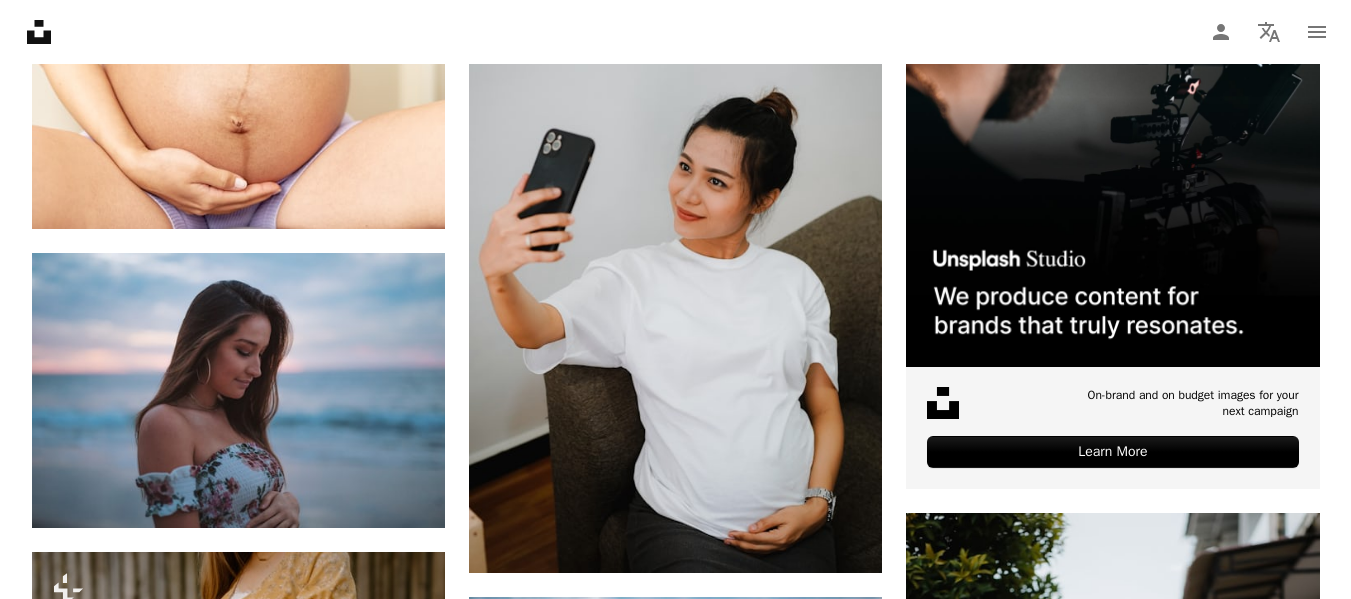 scroll, scrollTop: 423, scrollLeft: 0, axis: vertical 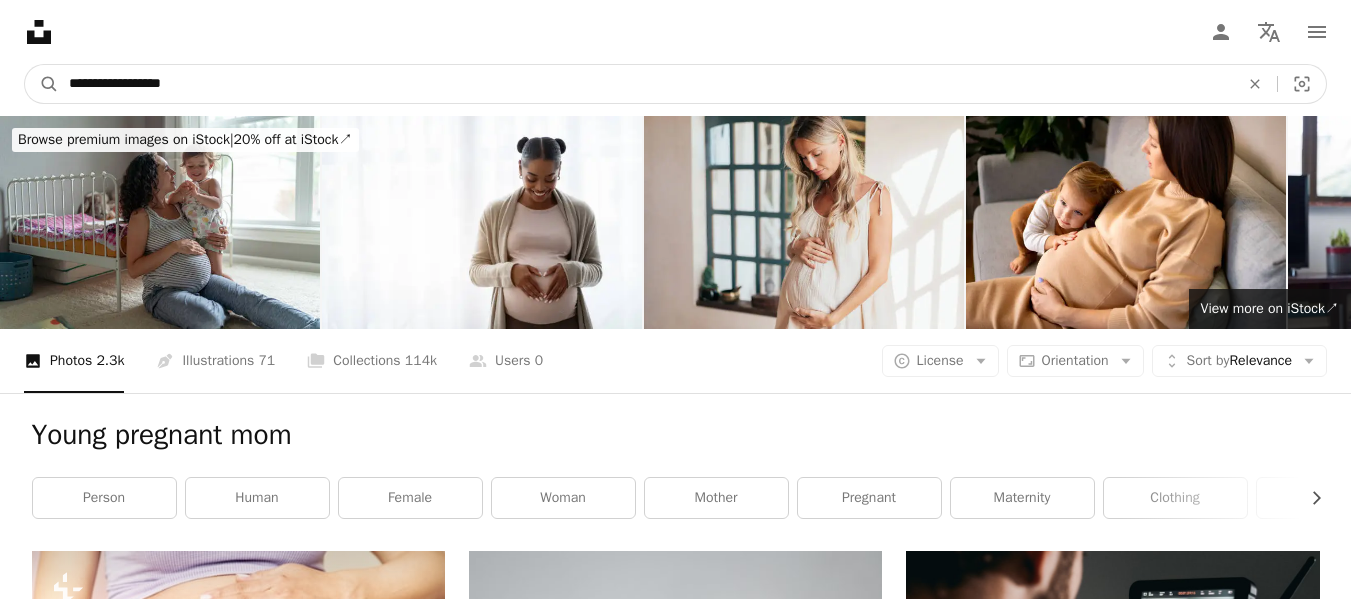 click on "**********" at bounding box center [646, 84] 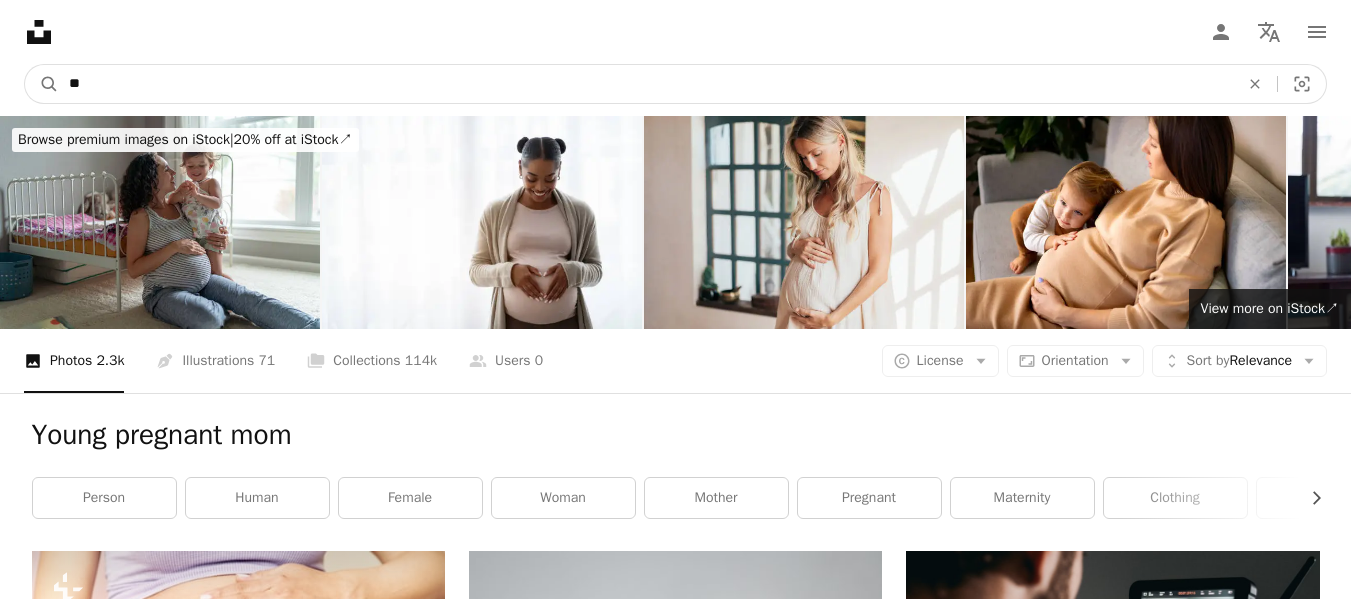 type on "*" 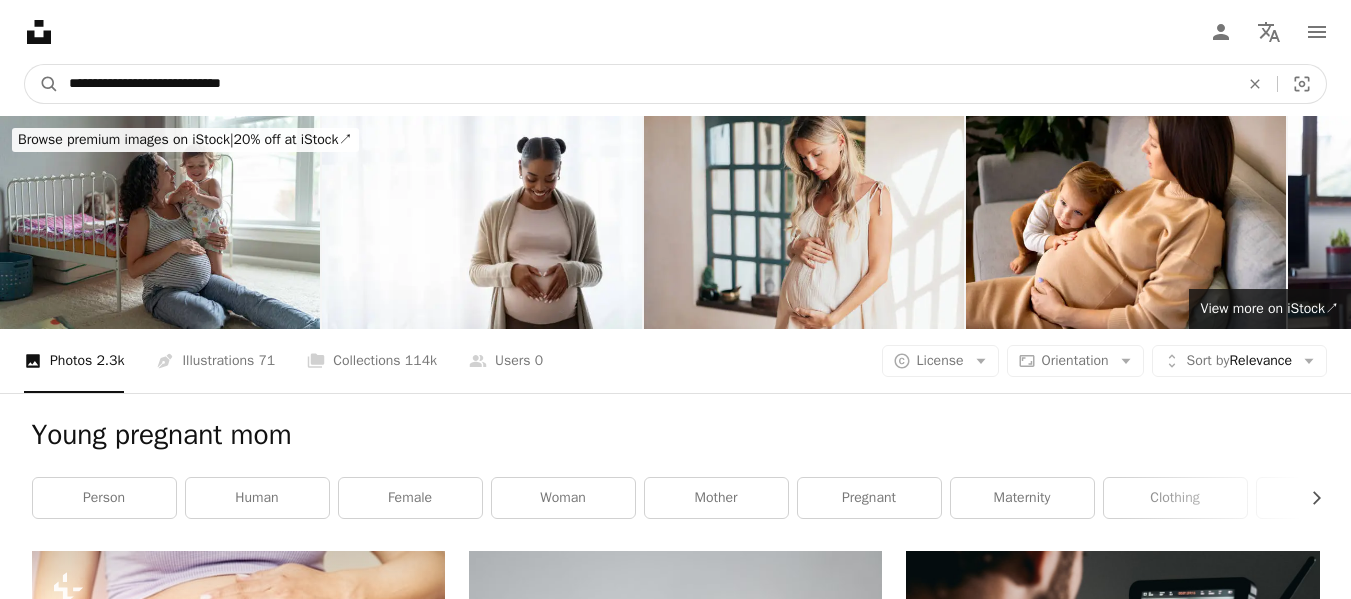 type on "**********" 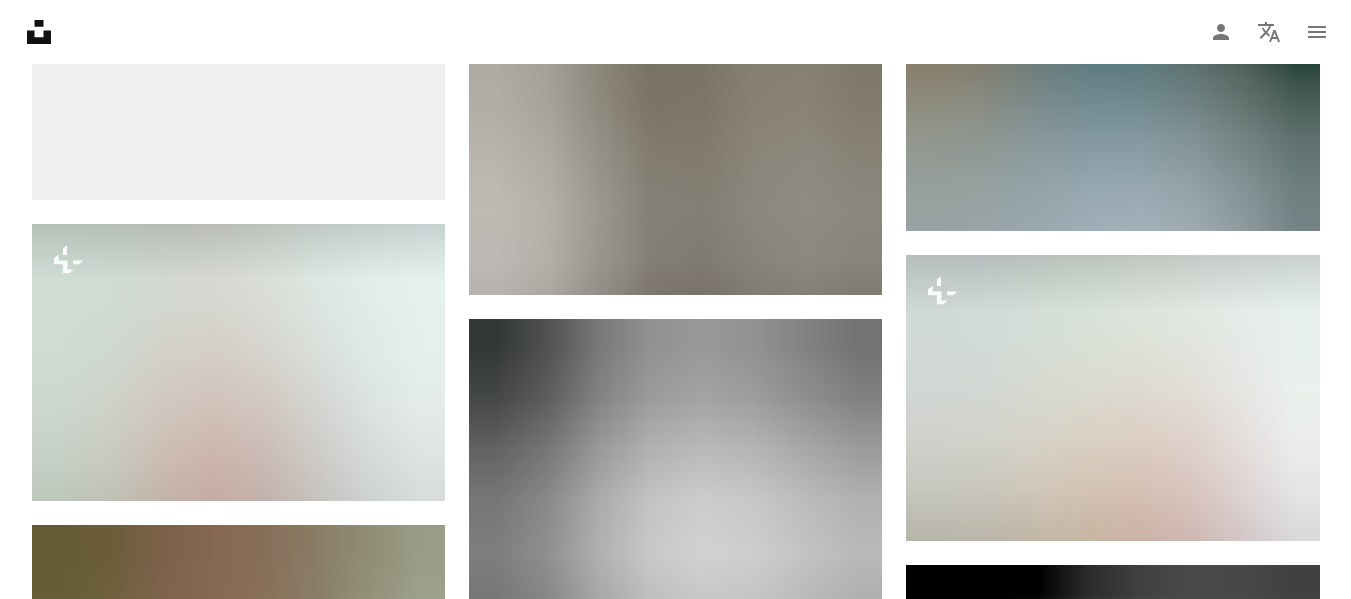scroll, scrollTop: 1647, scrollLeft: 0, axis: vertical 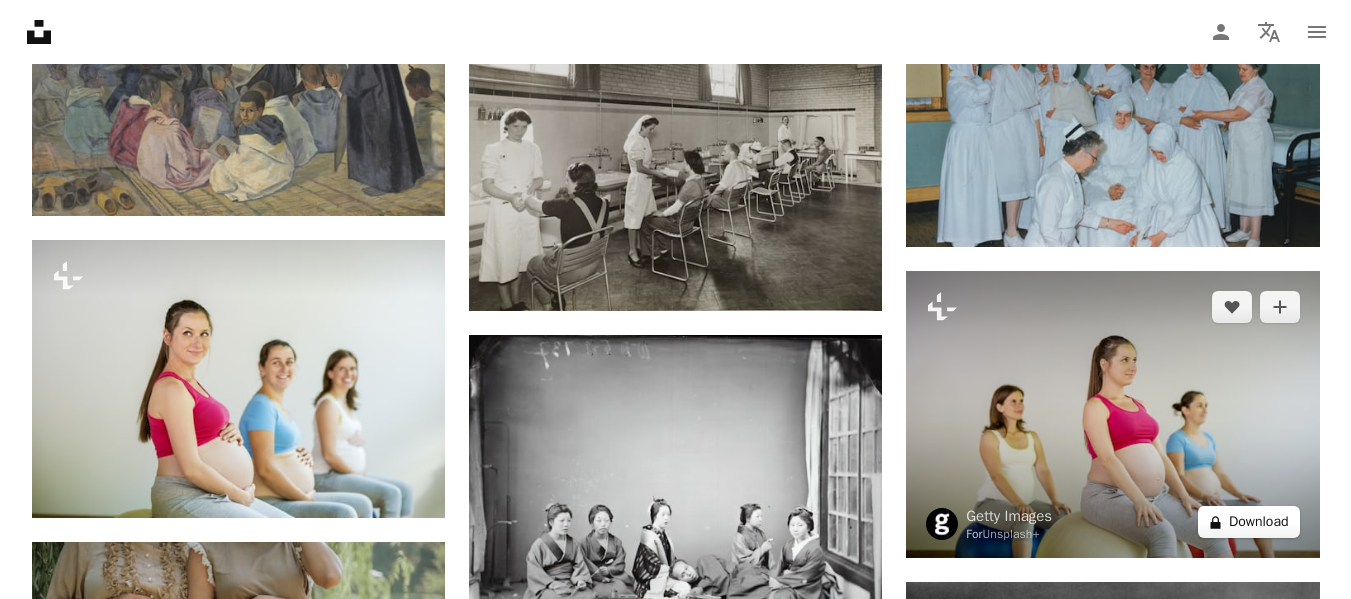 click on "A lock Download" at bounding box center (1249, 522) 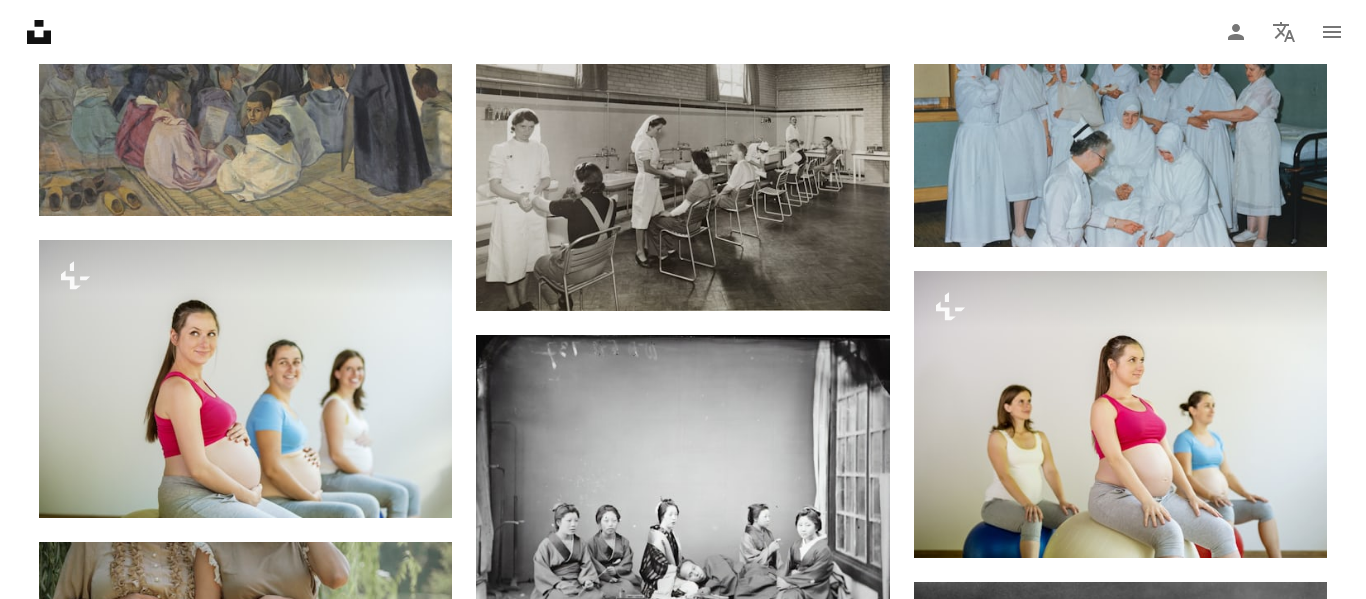 click on "An X shape Premium, ready to use images. Get unlimited access. A plus sign Members-only content added monthly A plus sign Unlimited royalty-free downloads A plus sign Illustrations  New A plus sign Enhanced legal protections yearly 65%  off monthly $20   $7 USD per month * Get  Unsplash+ * When paid annually, billed upfront  $84 Taxes where applicable. Renews automatically. Cancel anytime." at bounding box center (683, 3247) 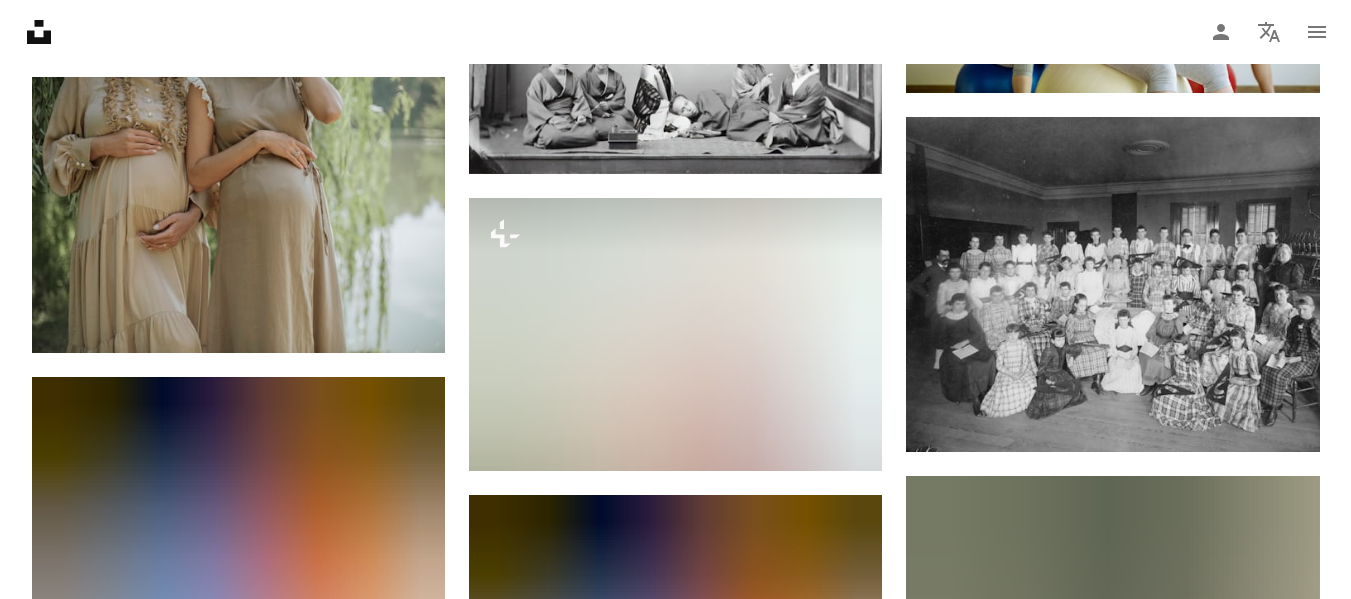 scroll, scrollTop: 2152, scrollLeft: 0, axis: vertical 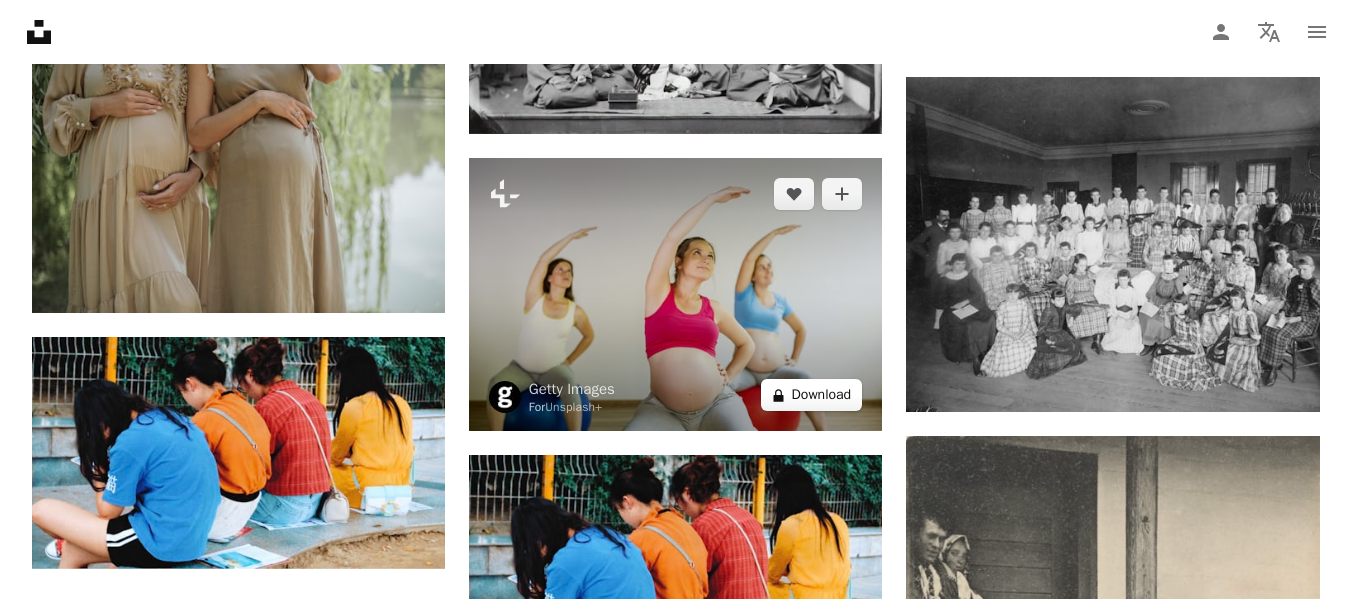 click on "A lock Download" at bounding box center [812, 395] 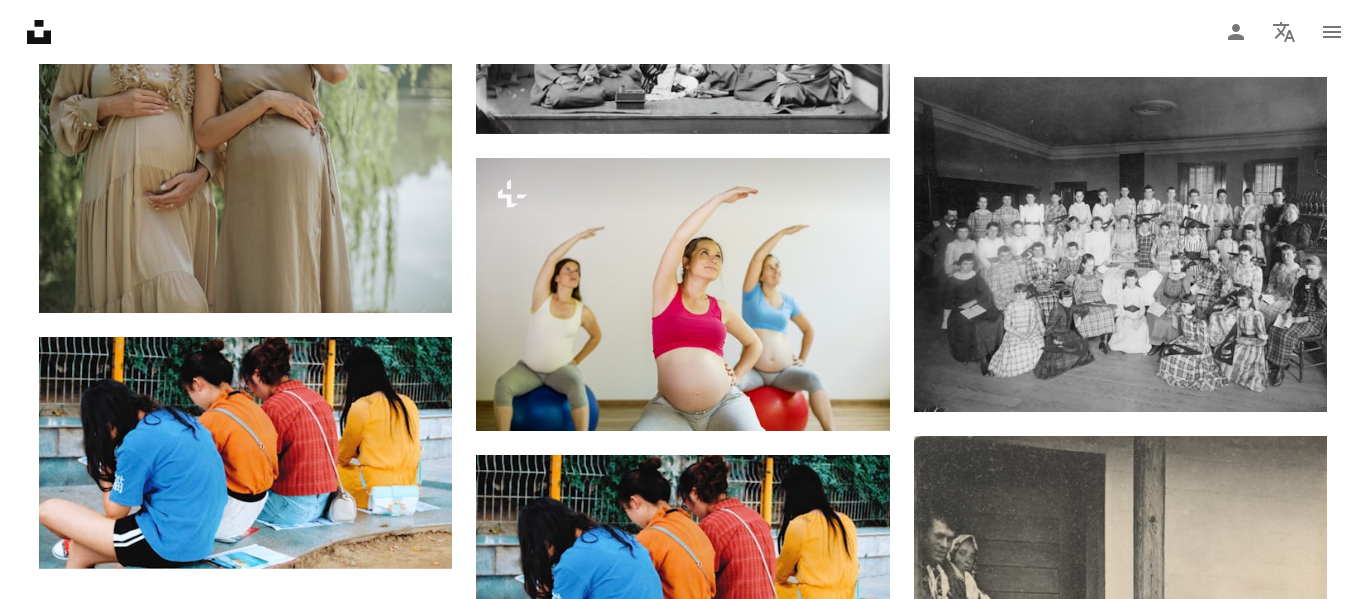 click on "An X shape Premium, ready to use images. Get unlimited access. A plus sign Members-only content added monthly A plus sign Unlimited royalty-free downloads A plus sign Illustrations  New A plus sign Enhanced legal protections yearly 65%  off monthly $20   $7 USD per month * Get  Unsplash+ * When paid annually, billed upfront  $84 Taxes where applicable. Renews automatically. Cancel anytime." at bounding box center [683, 2742] 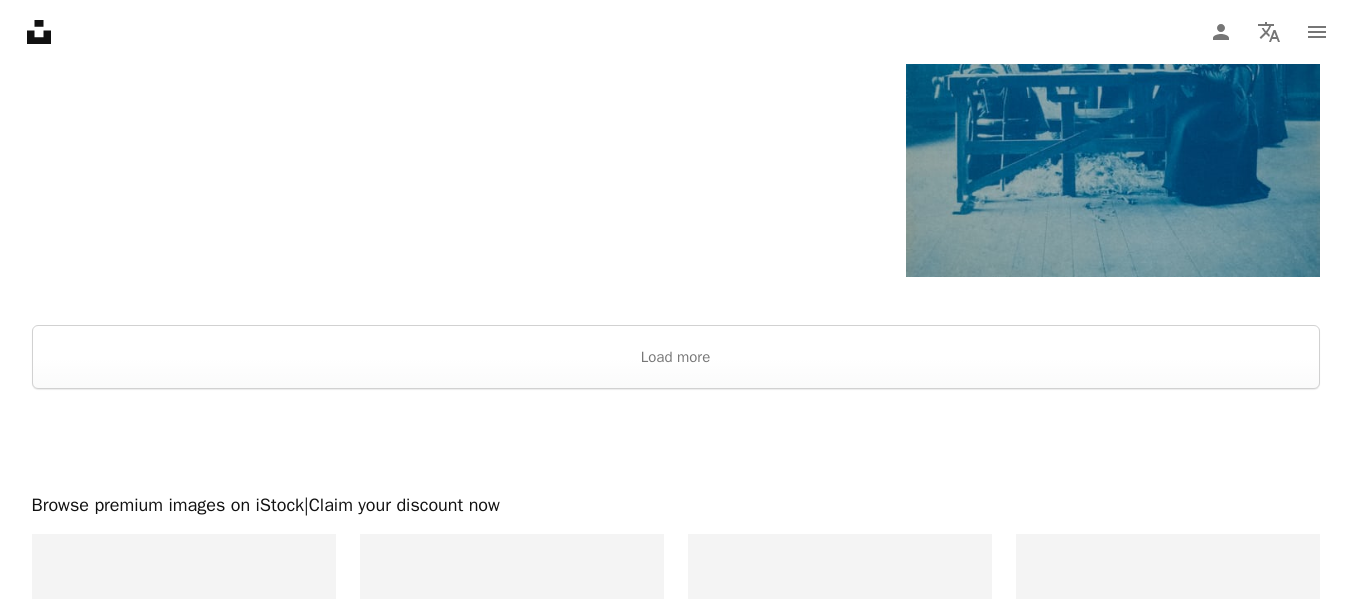 scroll, scrollTop: 3408, scrollLeft: 0, axis: vertical 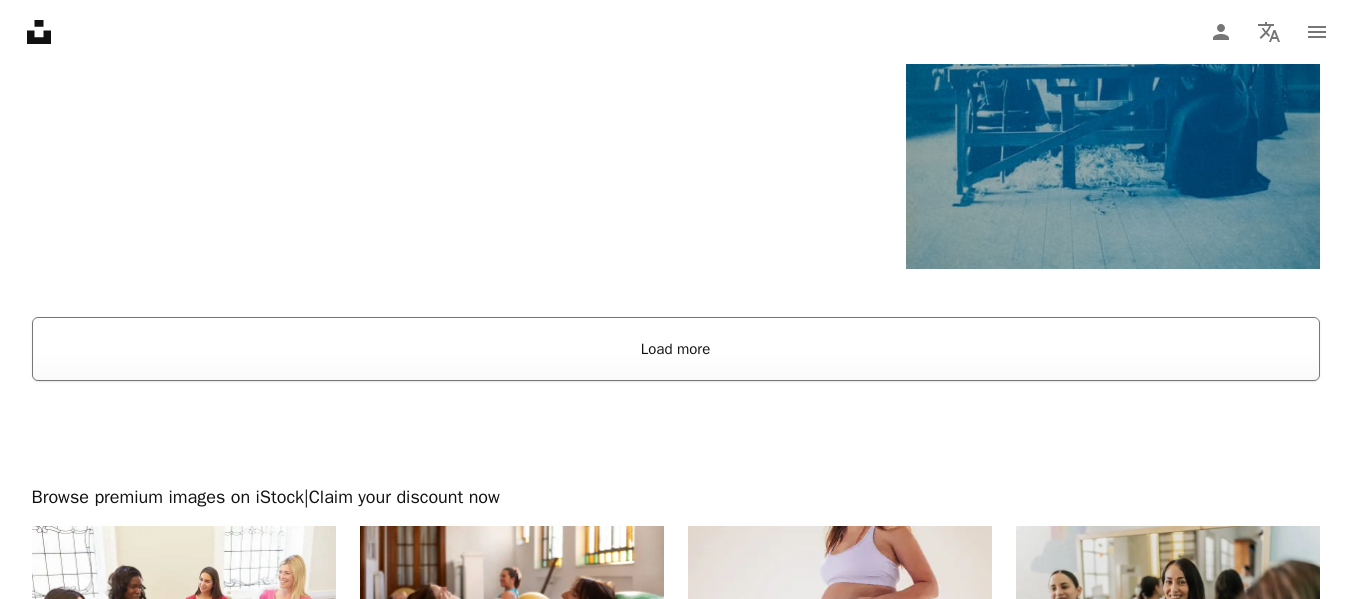 click on "Load more" at bounding box center (676, 349) 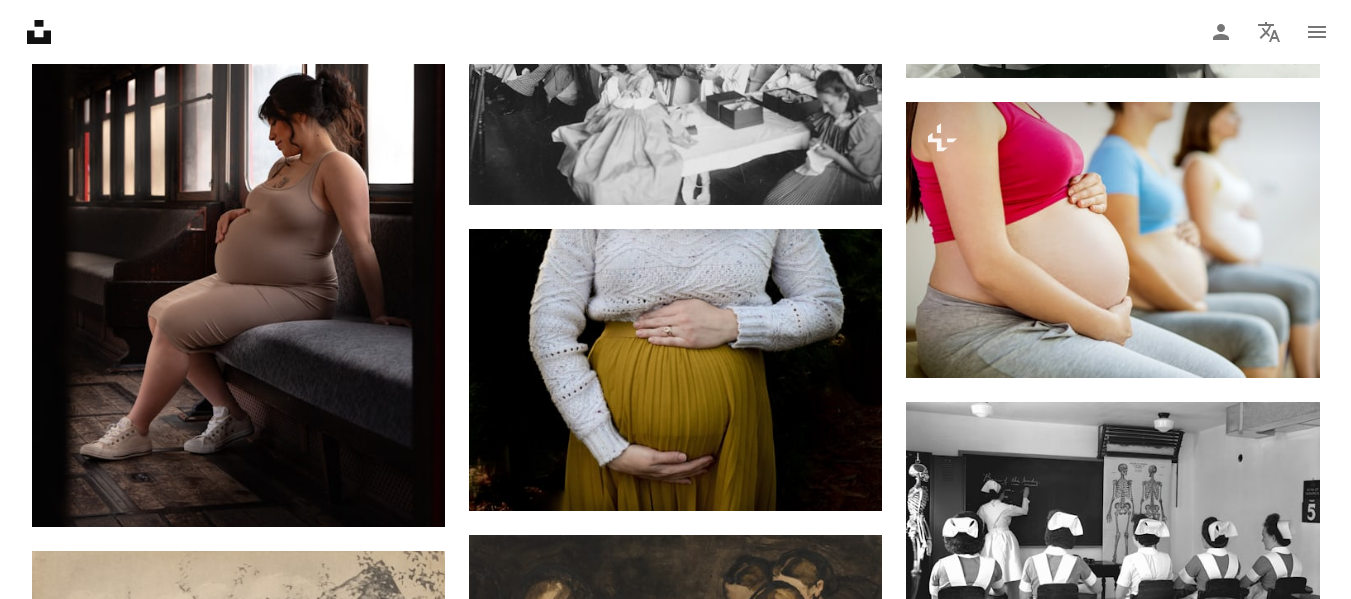 scroll, scrollTop: 4576, scrollLeft: 0, axis: vertical 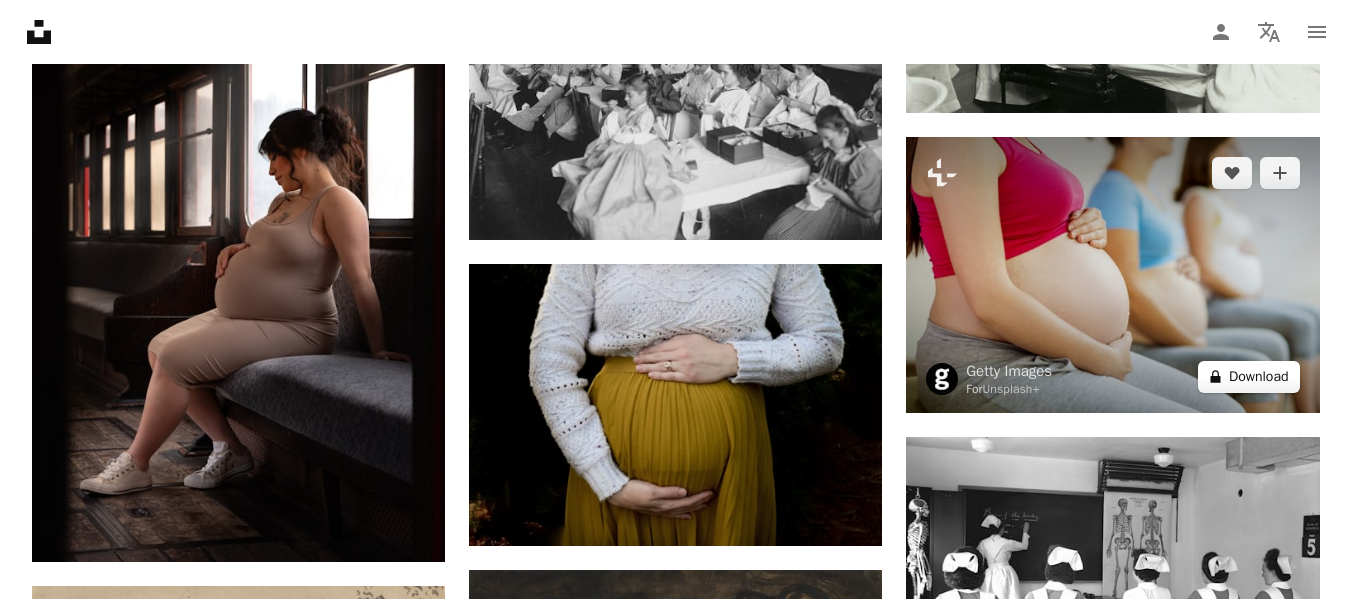click on "A lock Download" at bounding box center [1249, 377] 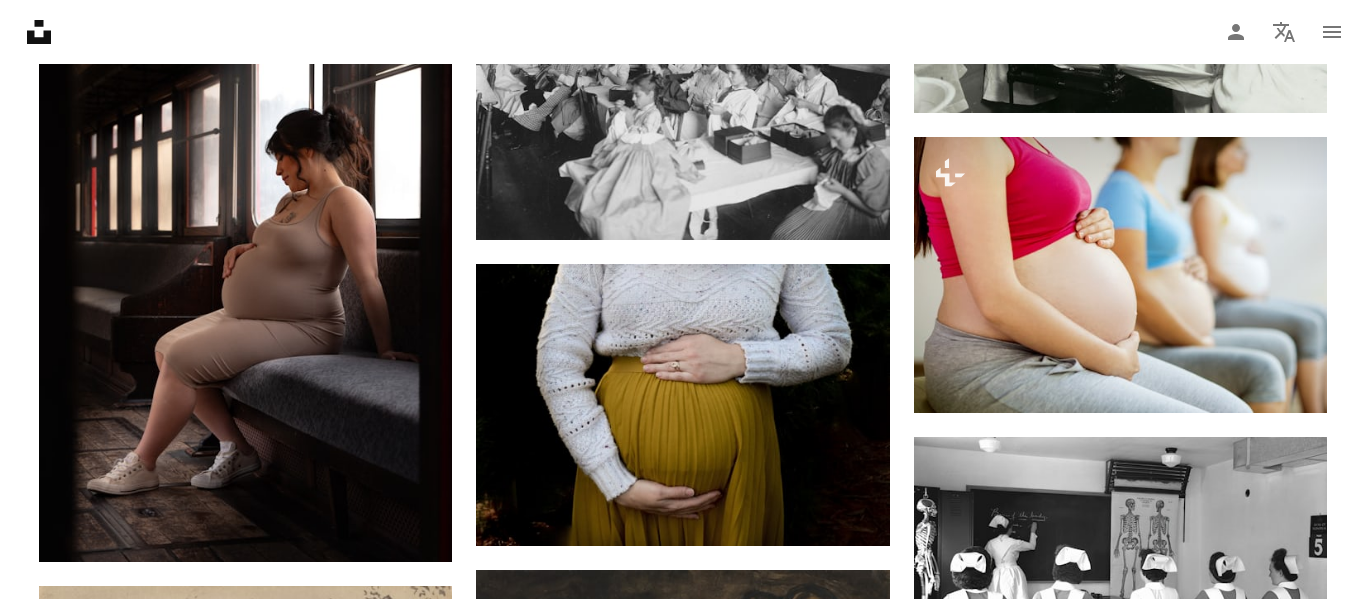 click on "An X shape Premium, ready to use images. Get unlimited access. A plus sign Members-only content added monthly A plus sign Unlimited royalty-free downloads A plus sign Illustrations  New A plus sign Enhanced legal protections yearly 65%  off monthly $20   $7 USD per month * Get  Unsplash+ * When paid annually, billed upfront  $84 Taxes where applicable. Renews automatically. Cancel anytime." at bounding box center (683, 5387) 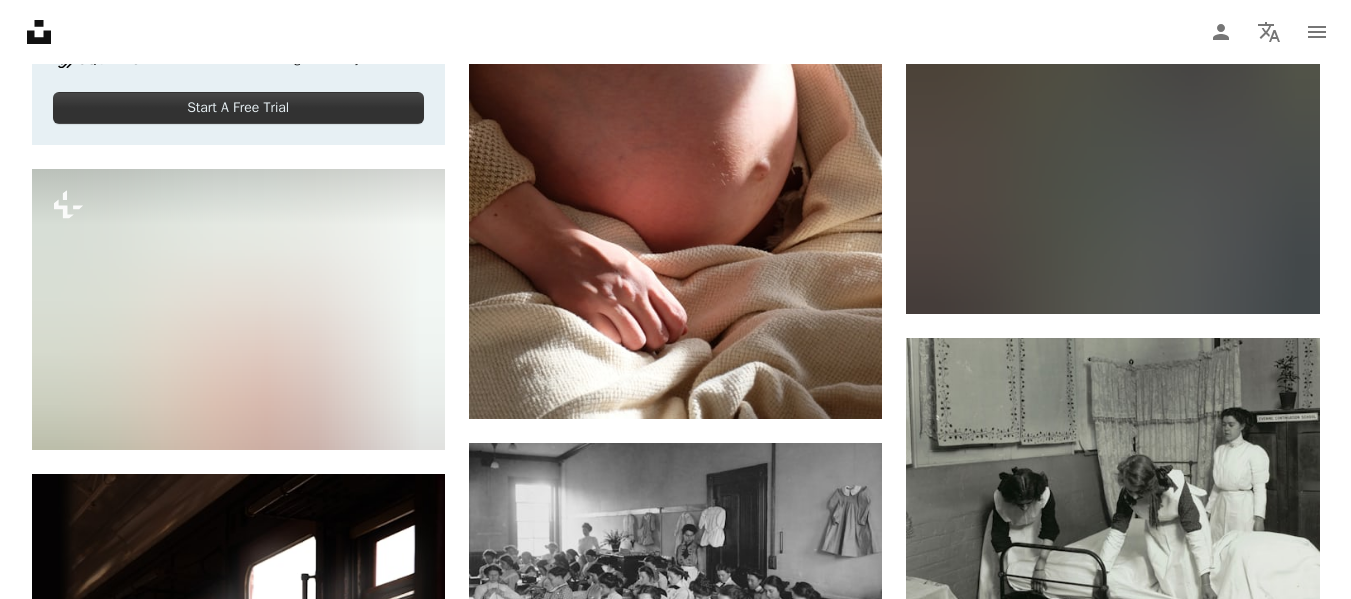 scroll, scrollTop: 4078, scrollLeft: 0, axis: vertical 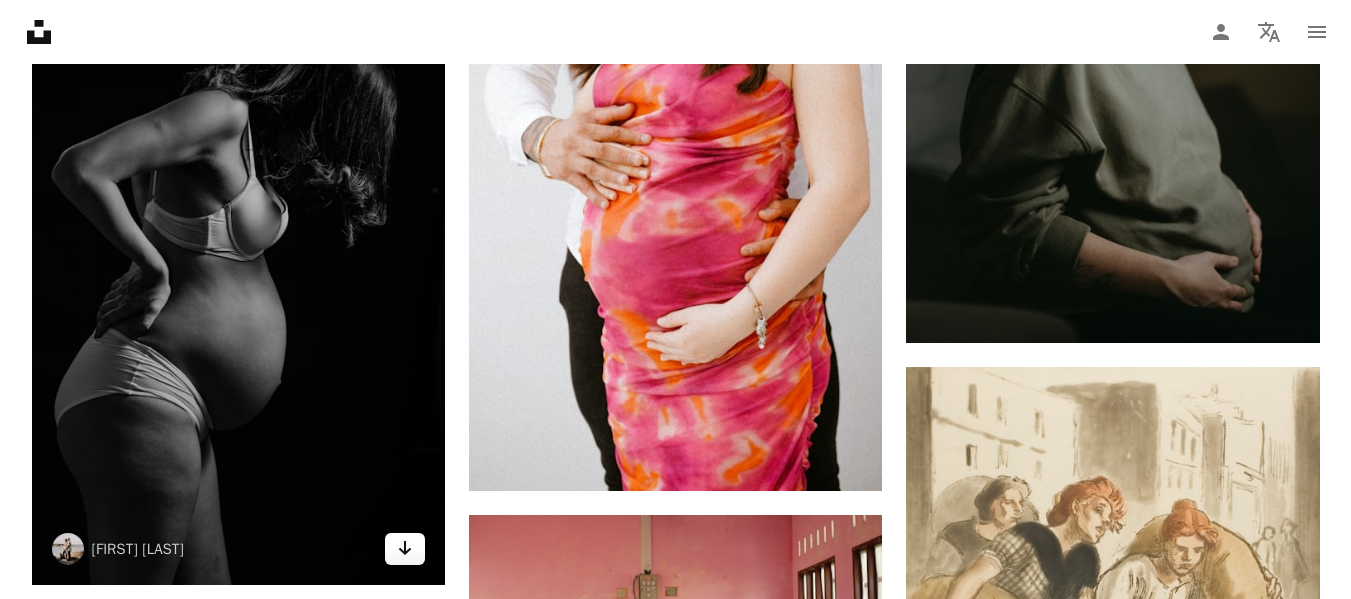 click on "Arrow pointing down" 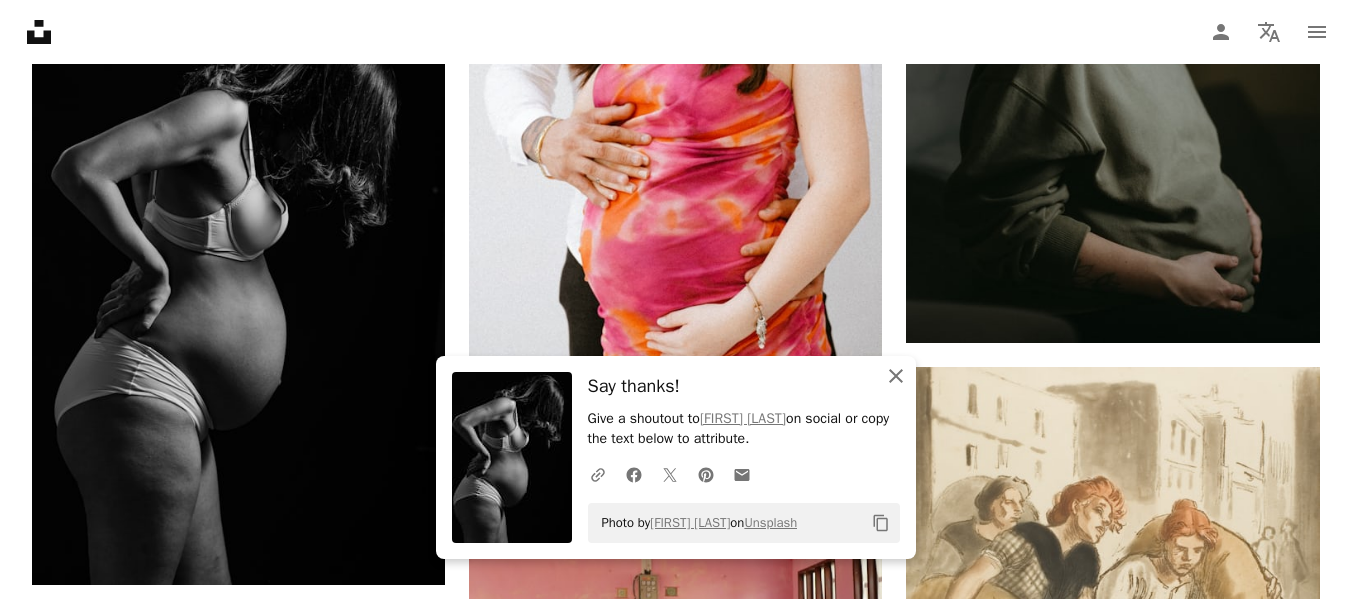 click on "An X shape" 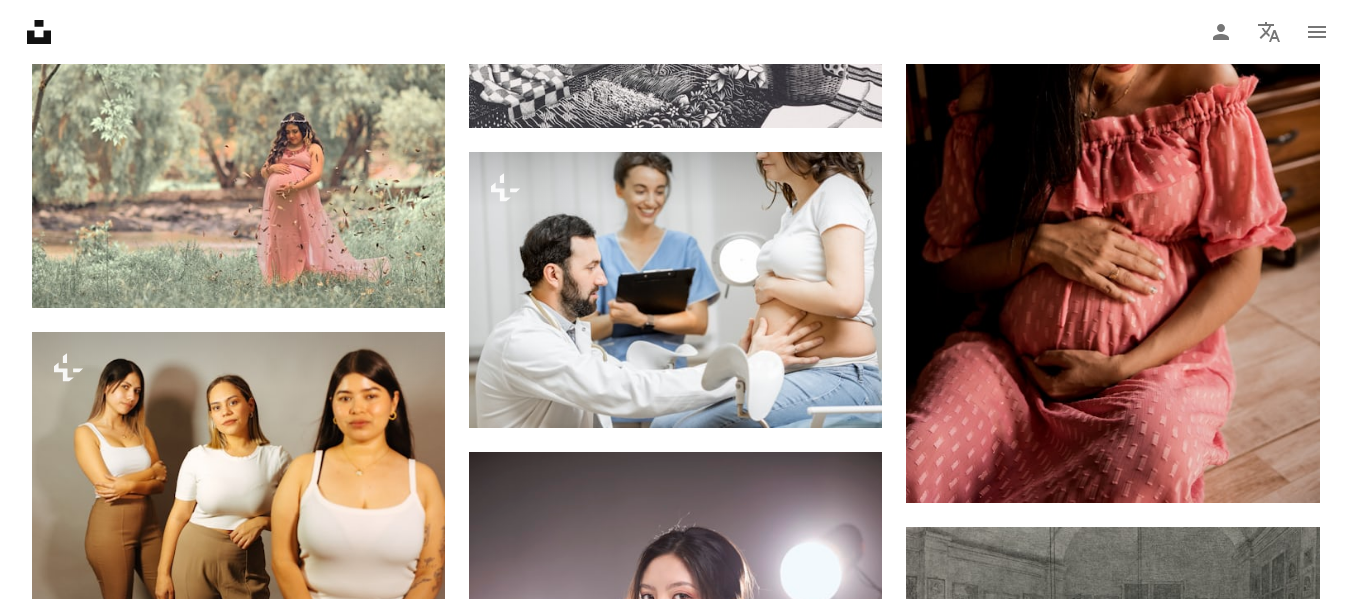 scroll, scrollTop: 15220, scrollLeft: 0, axis: vertical 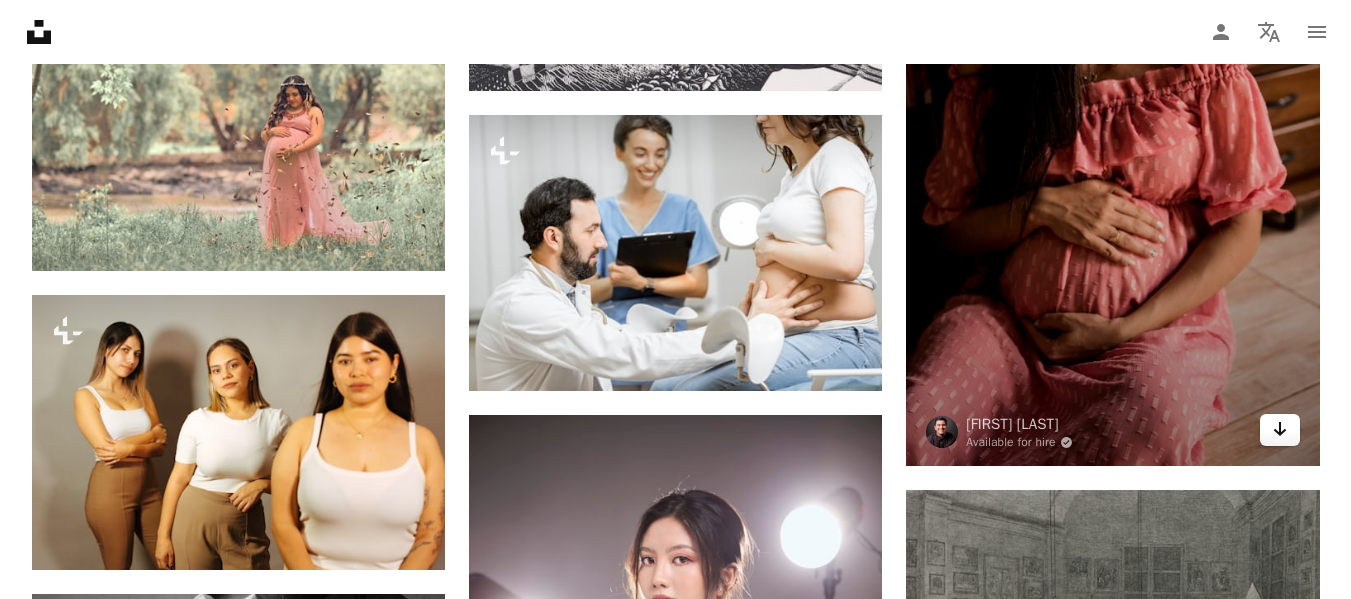click 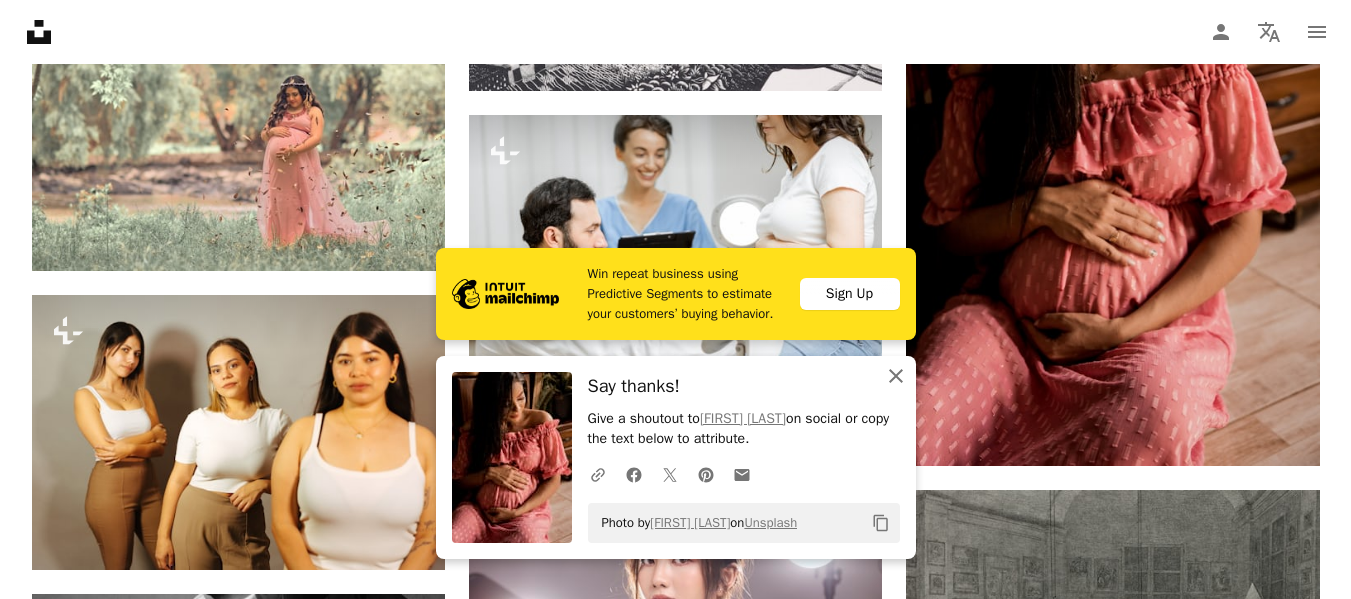 click 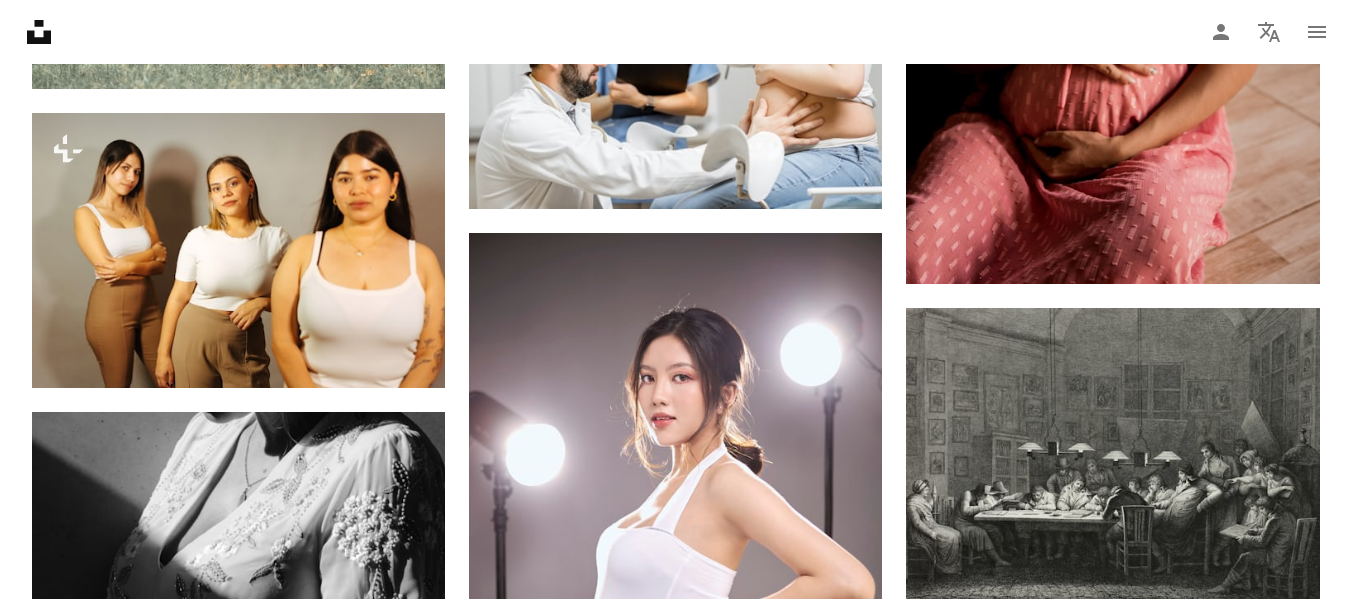 scroll, scrollTop: 15730, scrollLeft: 0, axis: vertical 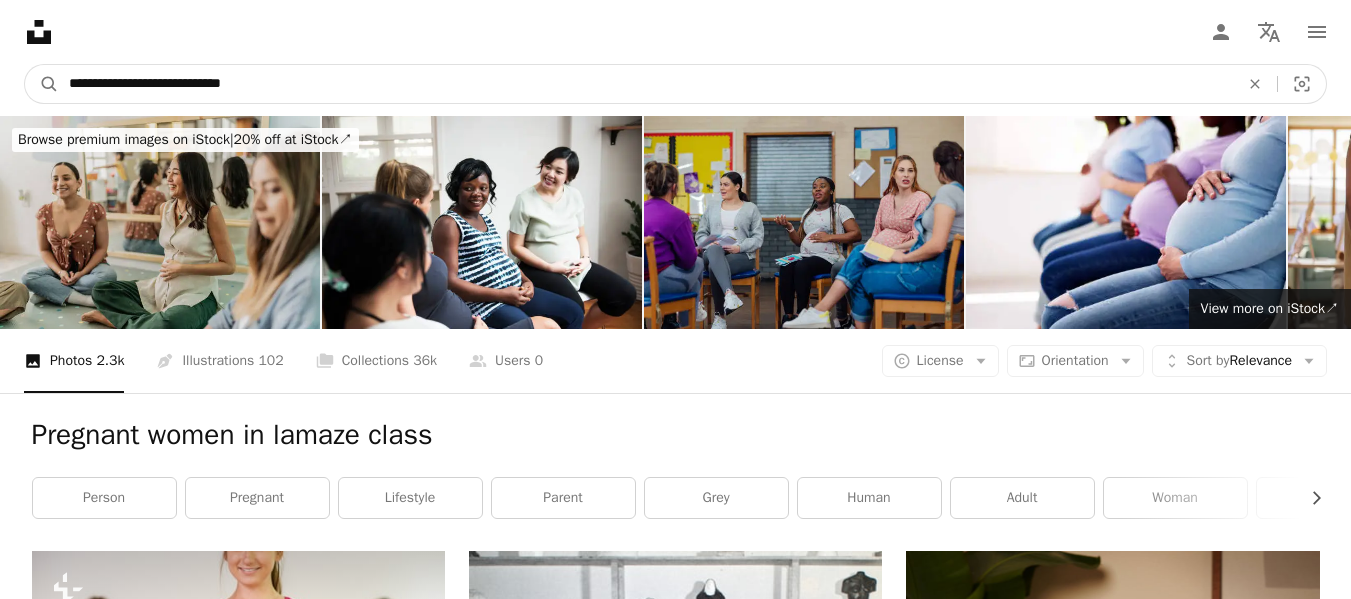 click on "**********" at bounding box center (646, 84) 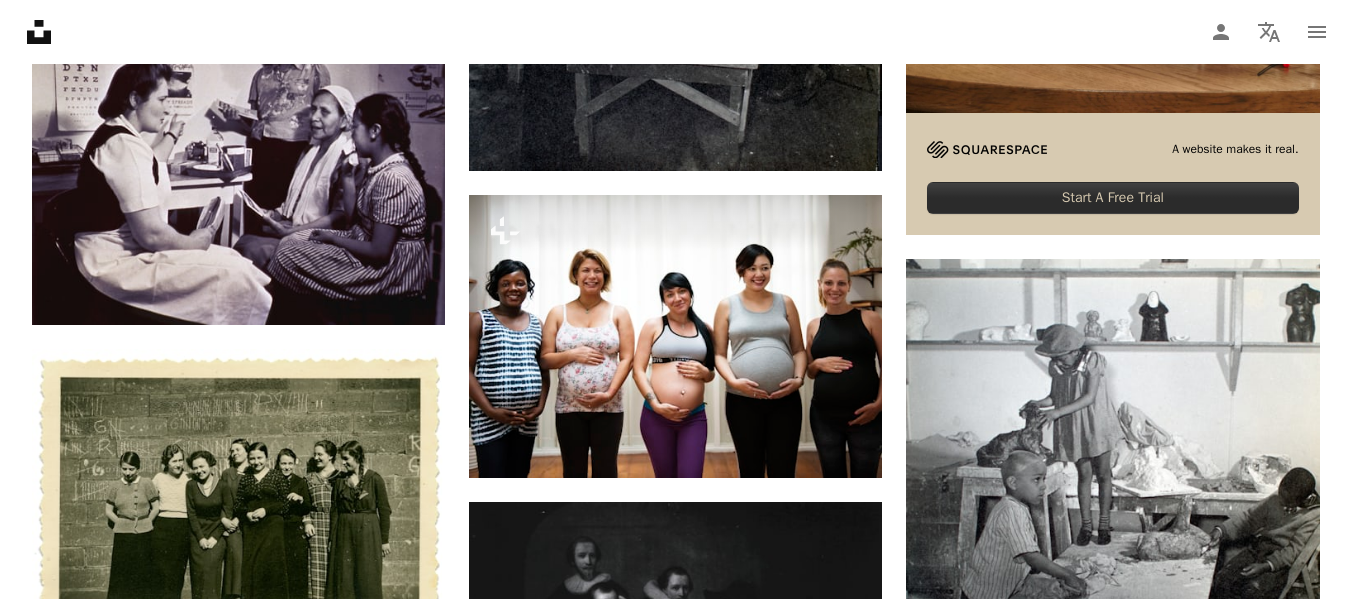 scroll, scrollTop: 937, scrollLeft: 0, axis: vertical 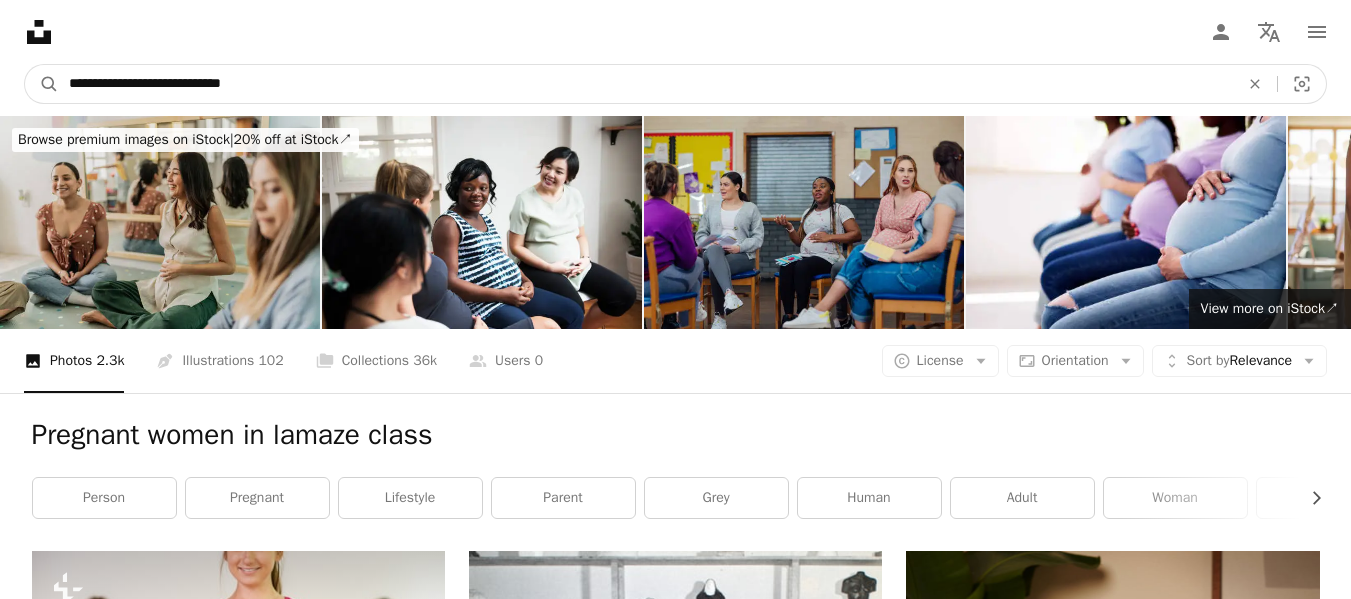 click on "**********" at bounding box center (646, 84) 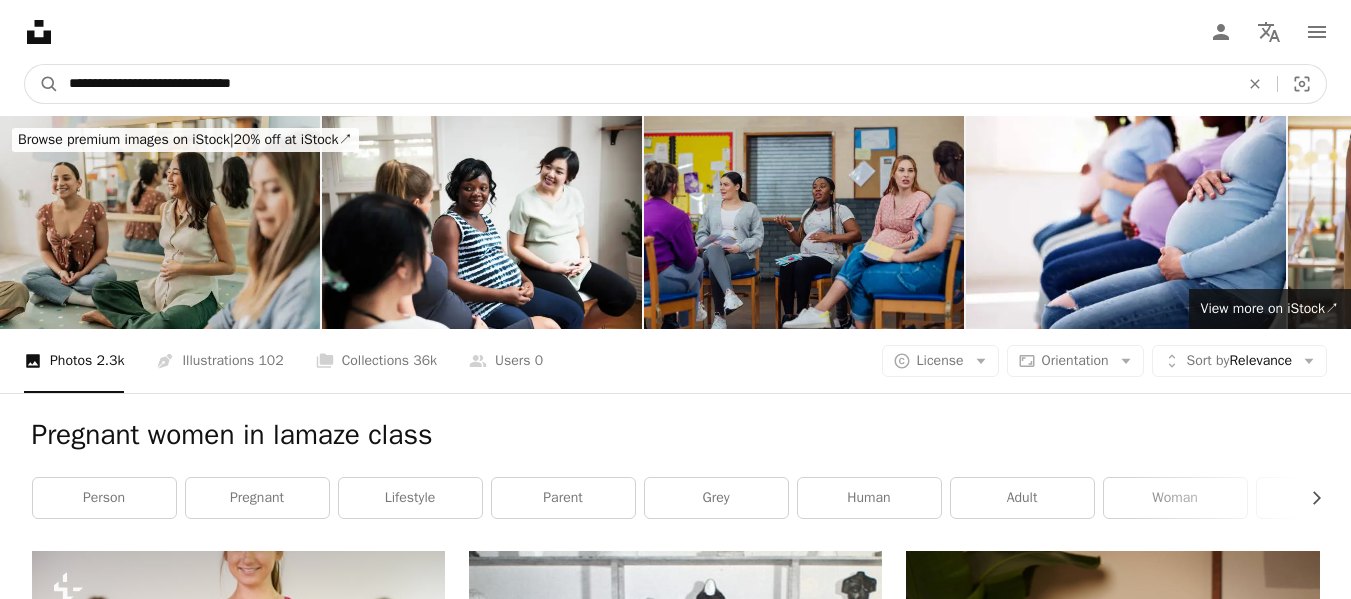 type on "**********" 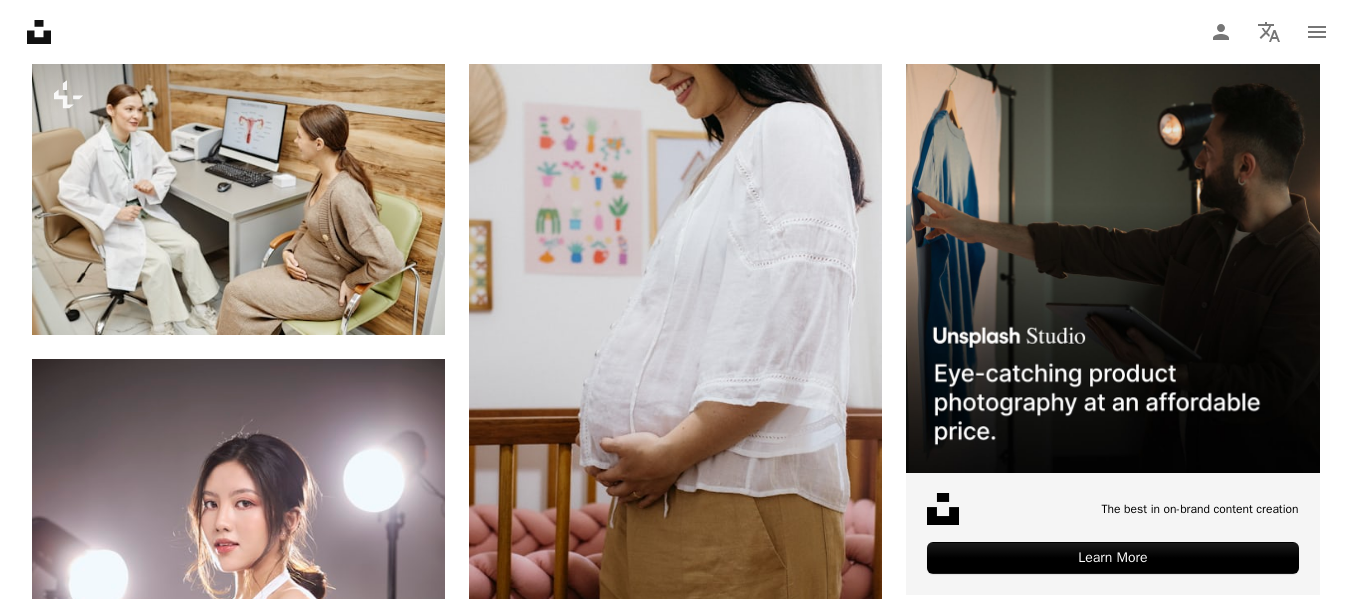 scroll, scrollTop: 502, scrollLeft: 0, axis: vertical 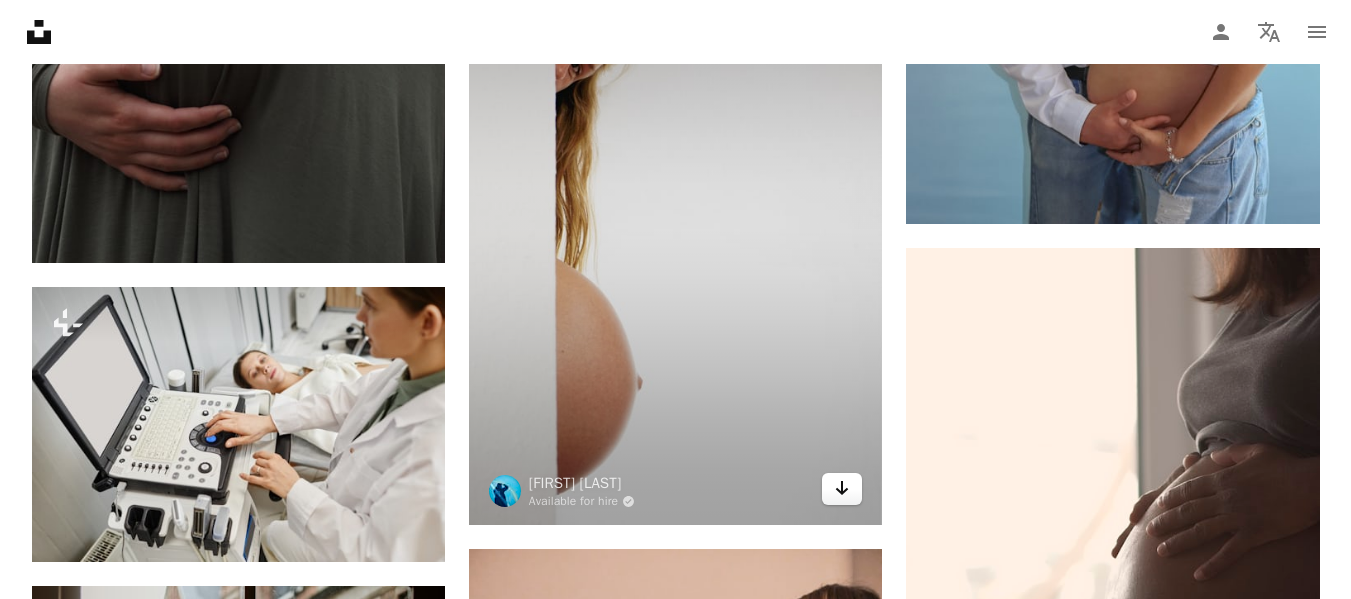 click 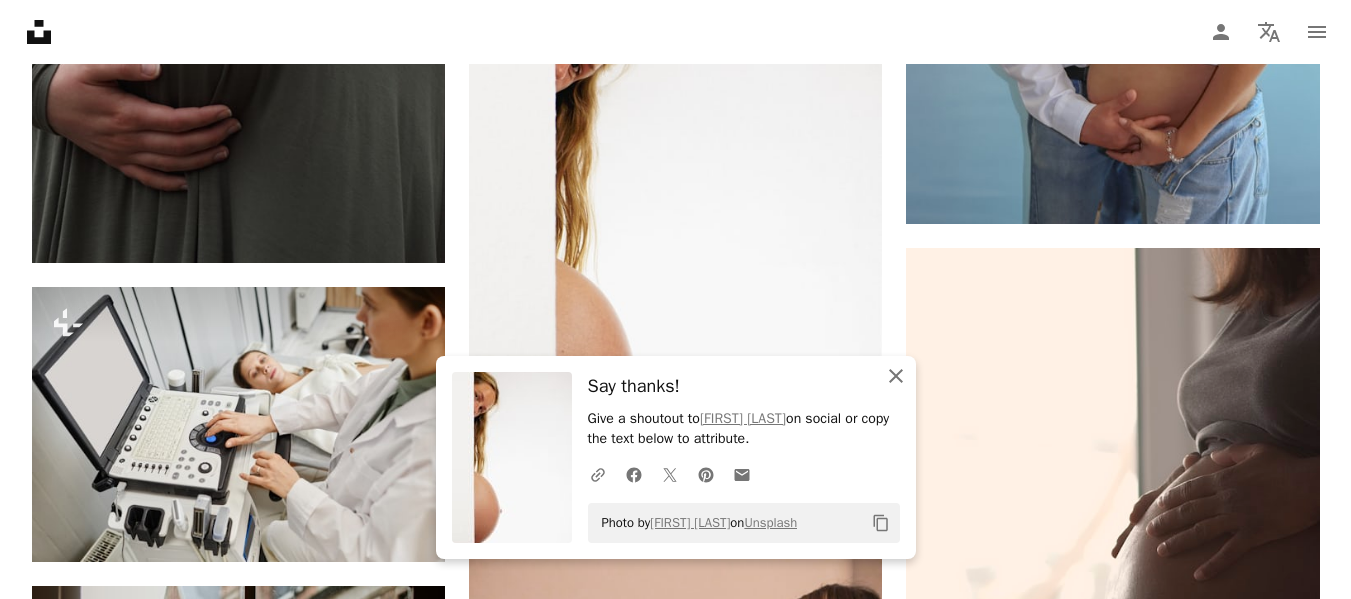 click on "An X shape" 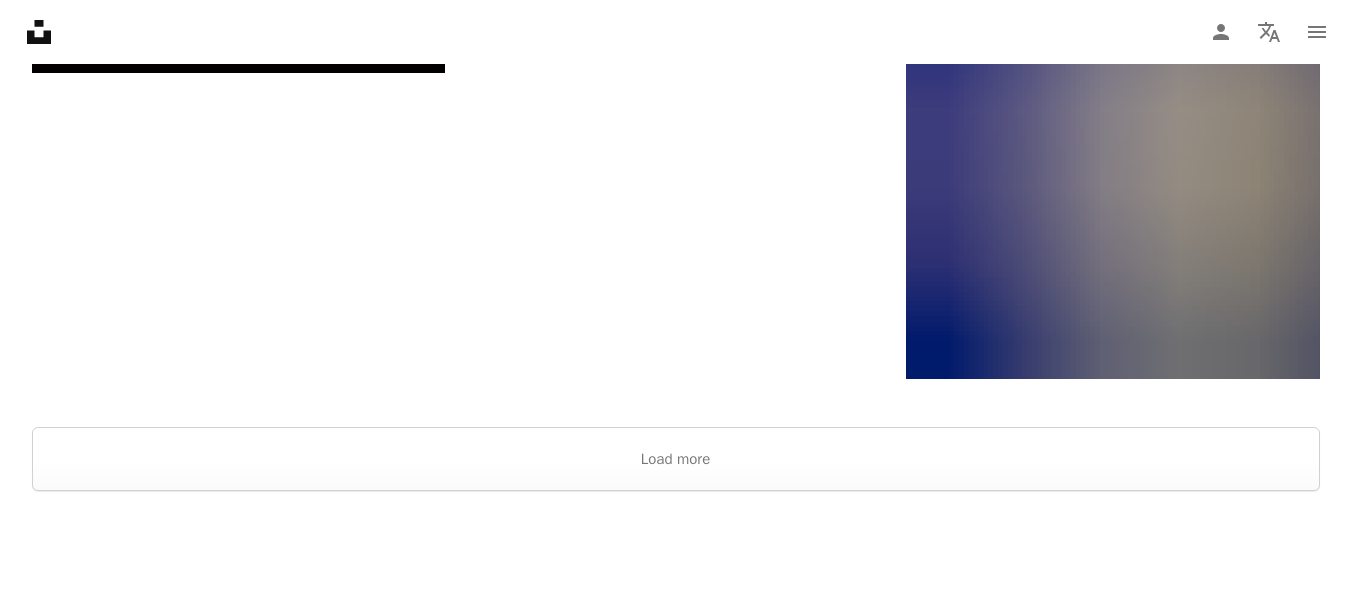scroll, scrollTop: 4003, scrollLeft: 0, axis: vertical 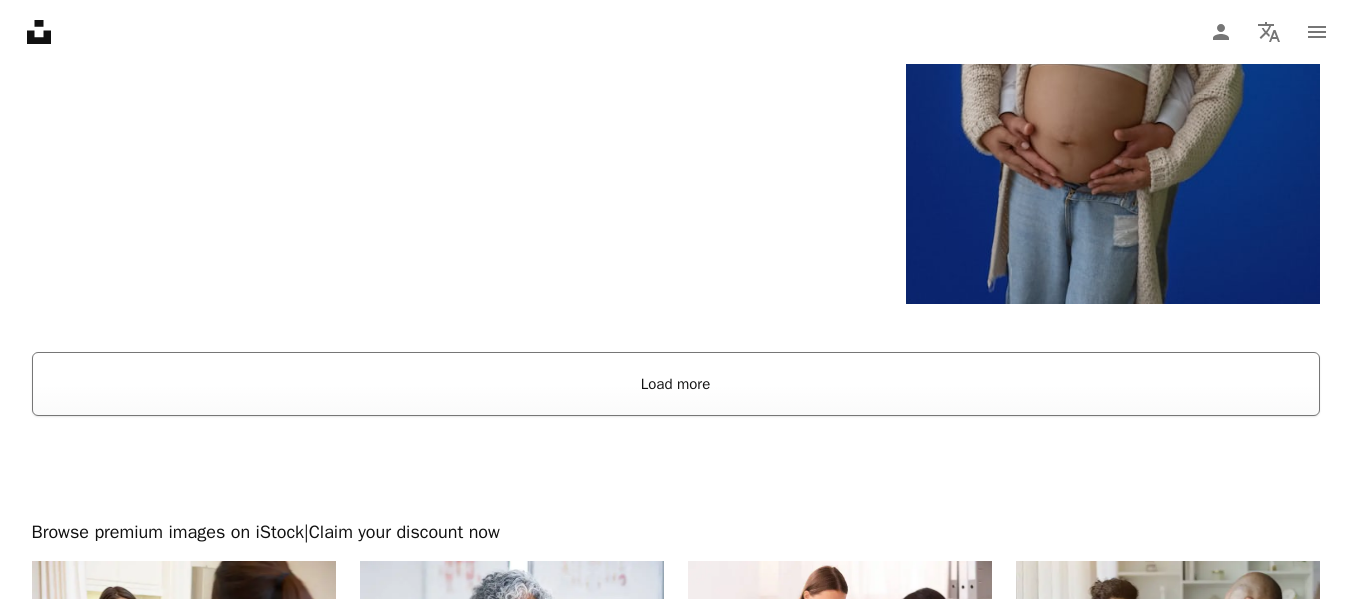 click on "Load more" at bounding box center [676, 384] 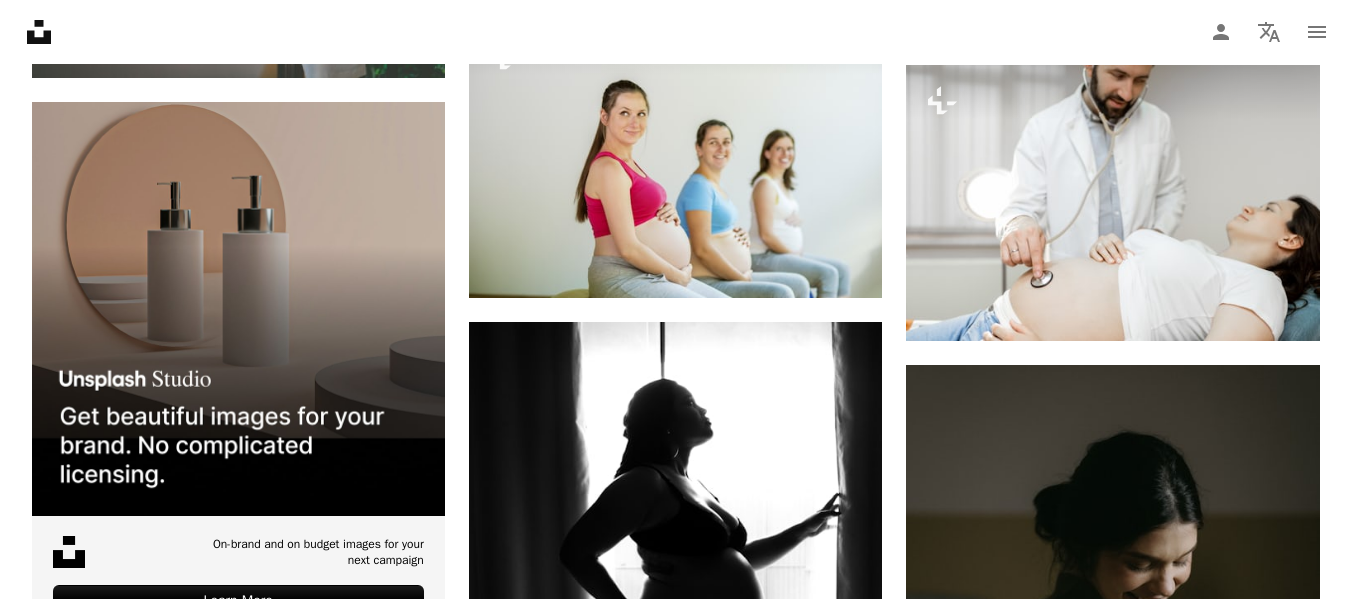 scroll, scrollTop: 5528, scrollLeft: 0, axis: vertical 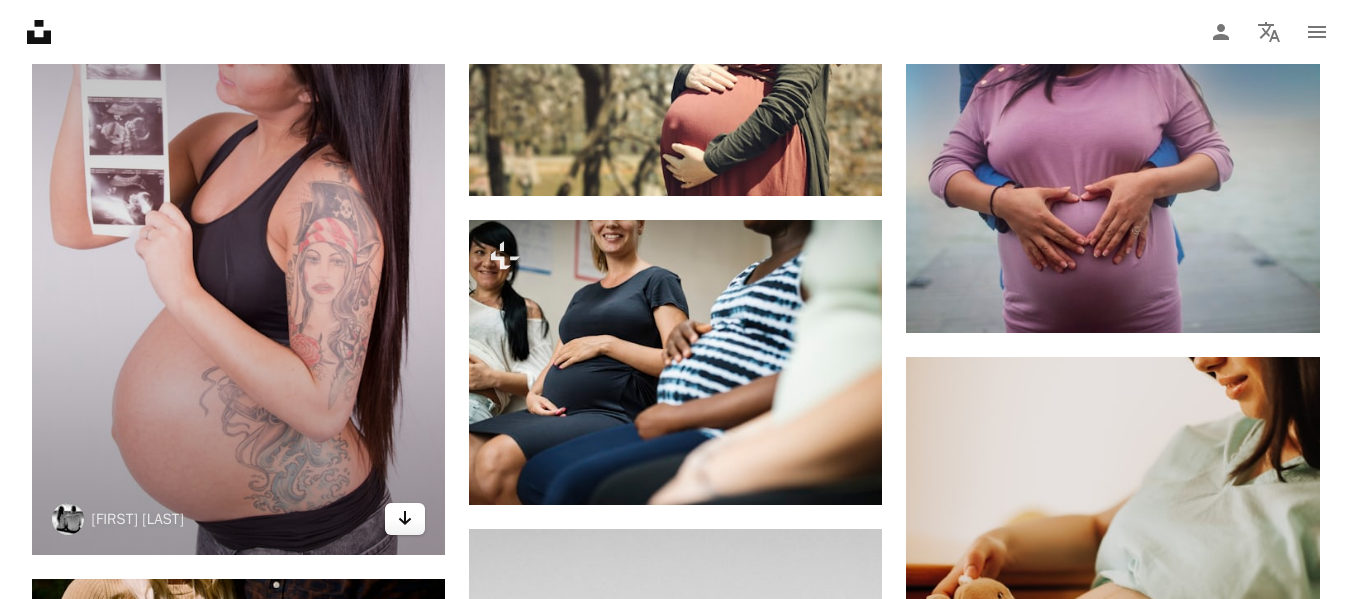 click on "Arrow pointing down" 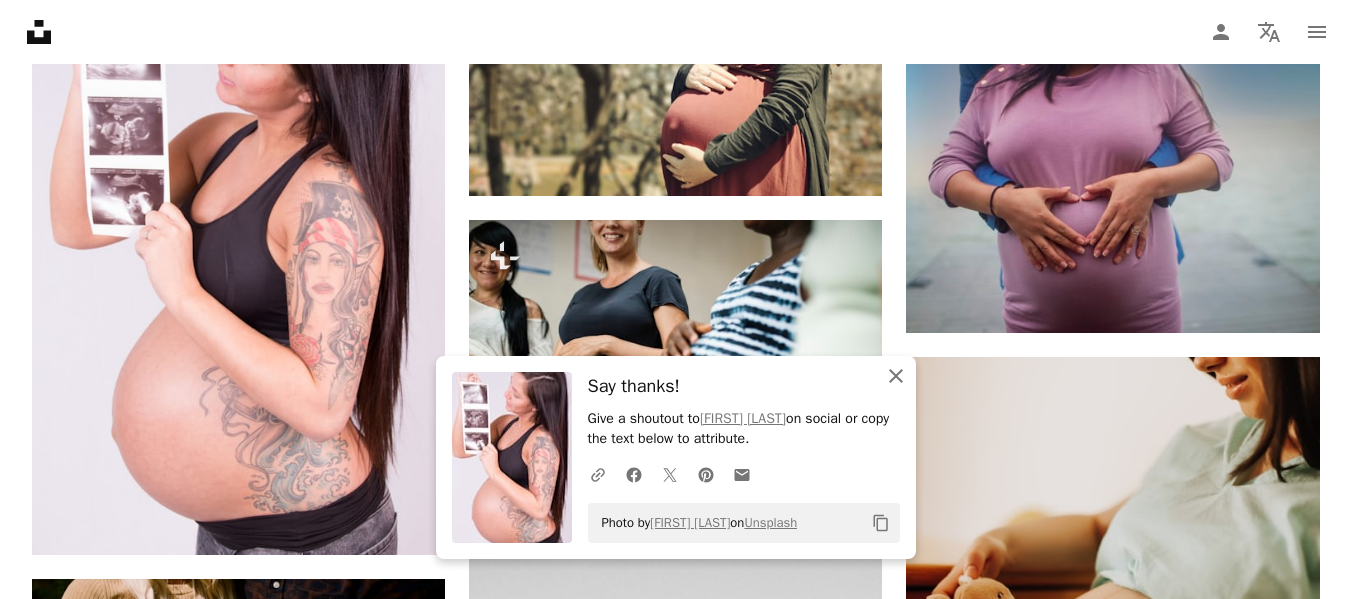 click on "An X shape" 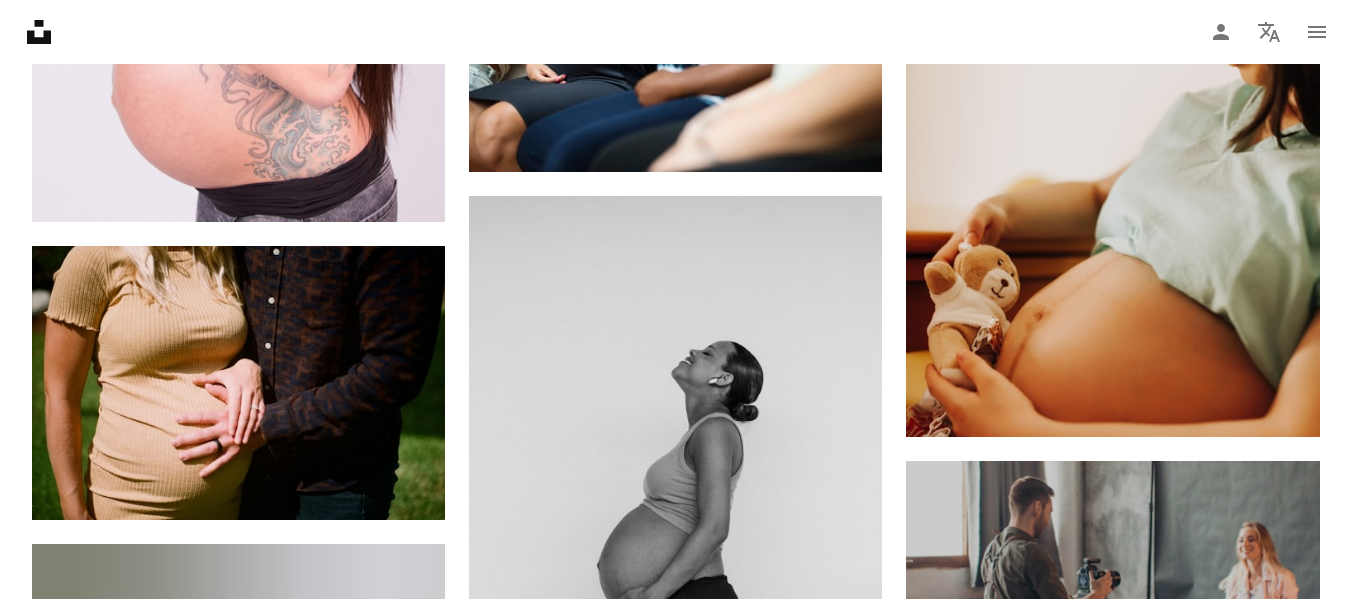 scroll, scrollTop: 9054, scrollLeft: 0, axis: vertical 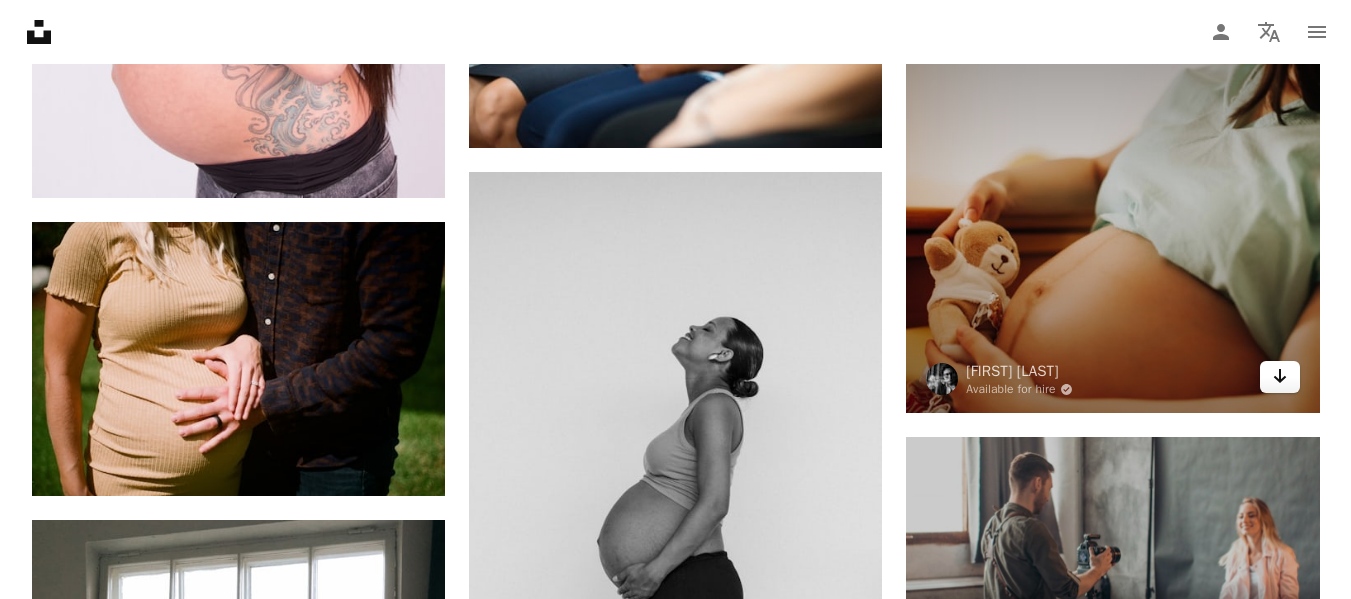 click 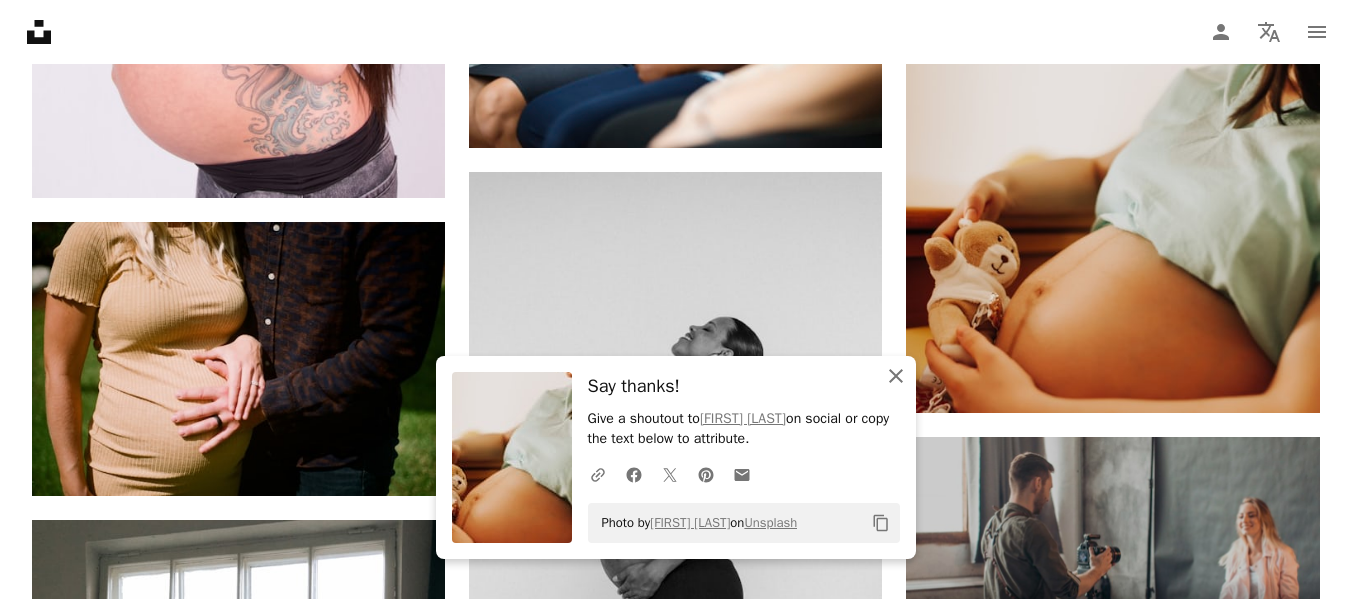 click on "An X shape" 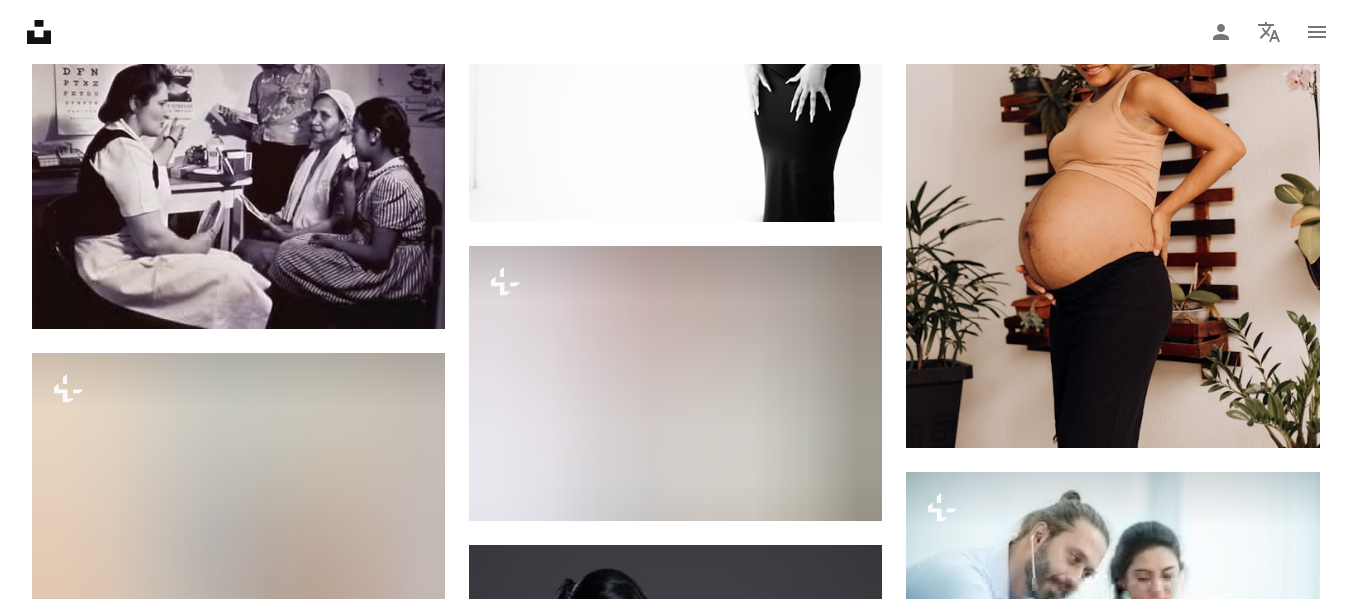 scroll, scrollTop: 10246, scrollLeft: 0, axis: vertical 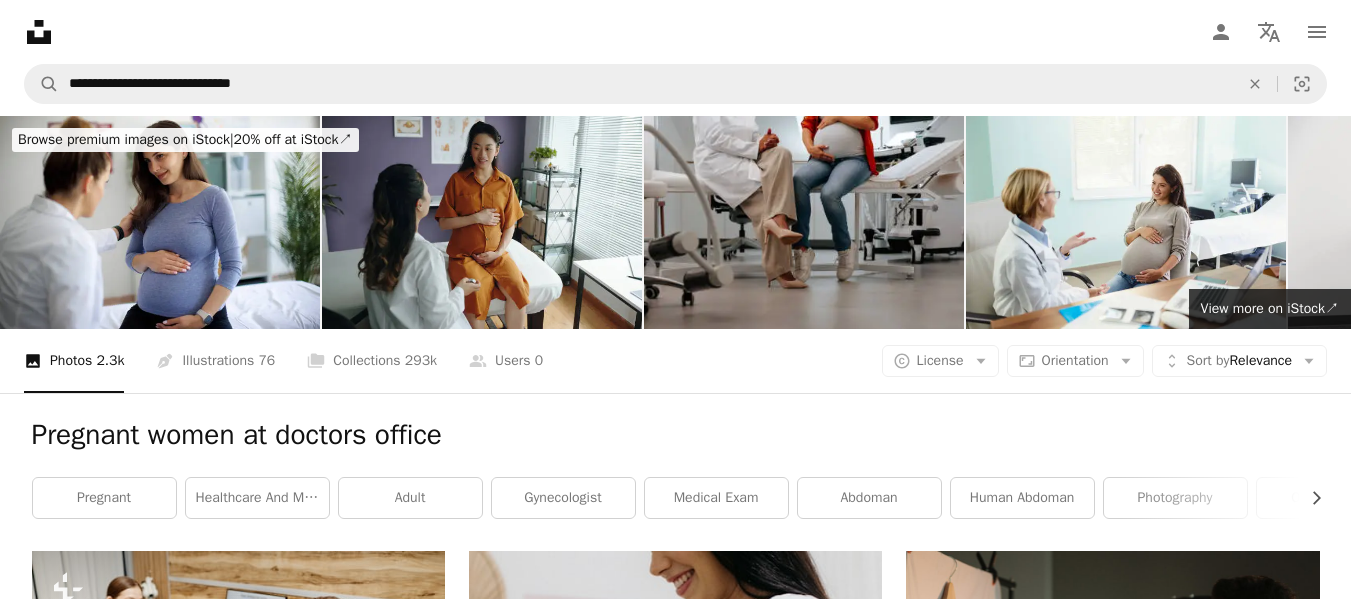 click on "Unsplash logo Unsplash Home A photo Pen Tool A compass A stack of folders Download Person Localization icon navigation menu" at bounding box center (675, 32) 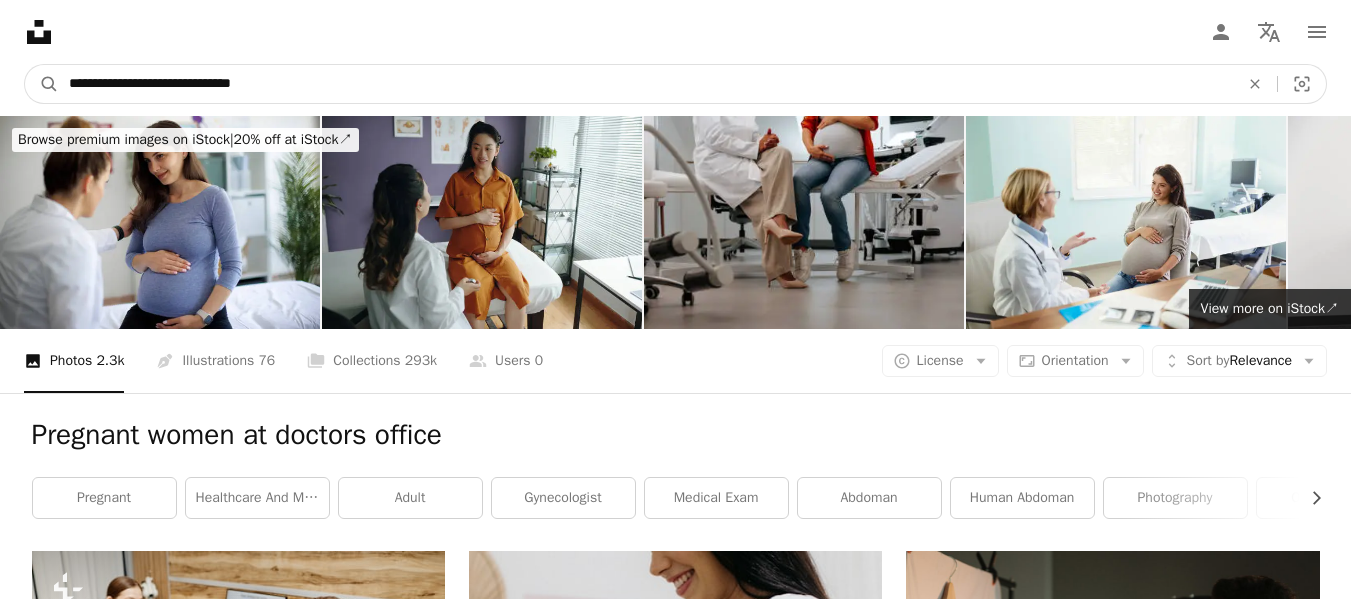 click on "**********" at bounding box center (646, 84) 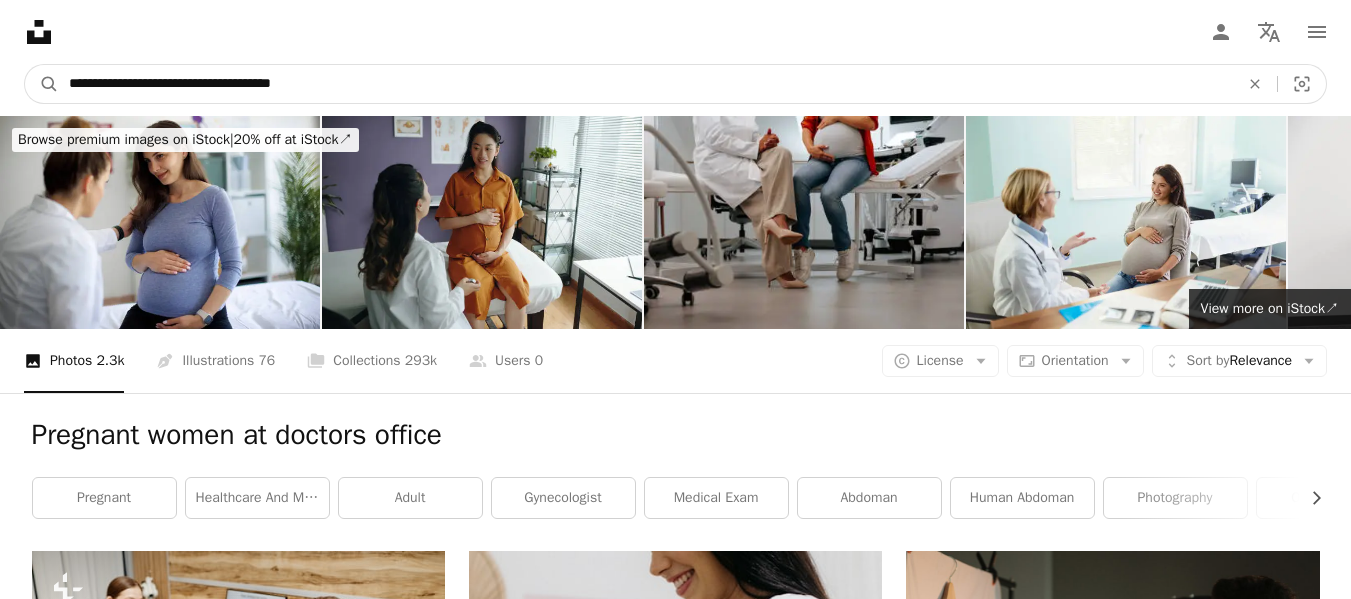 type on "**********" 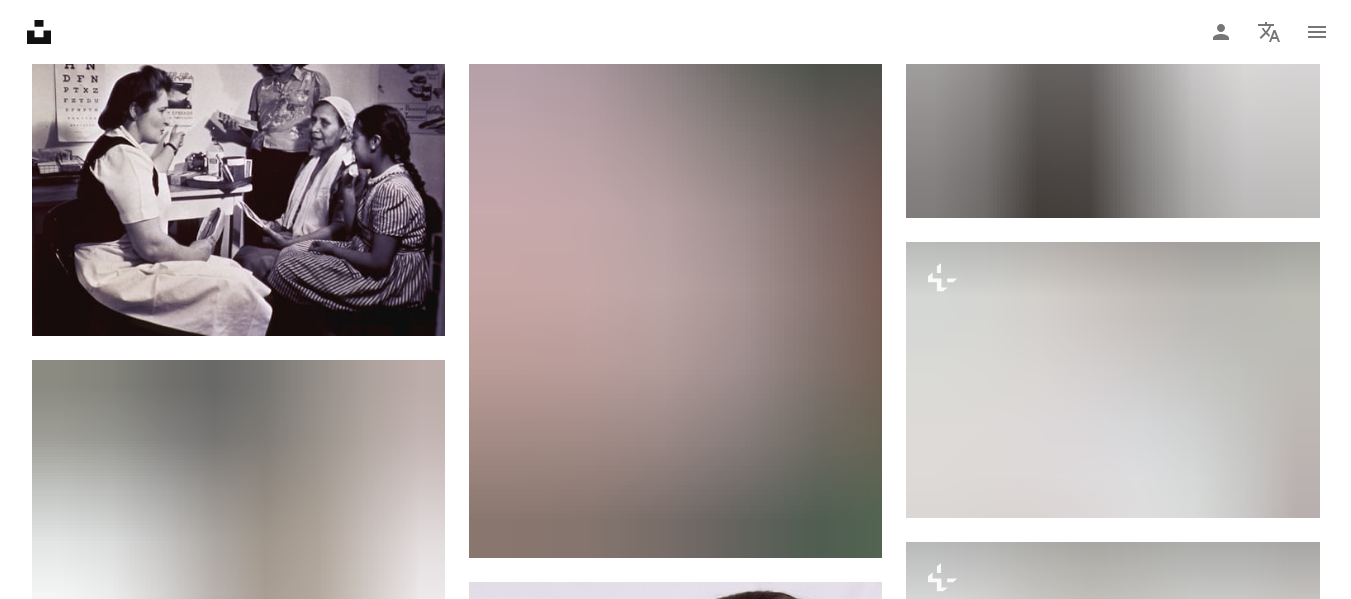 scroll, scrollTop: 1839, scrollLeft: 0, axis: vertical 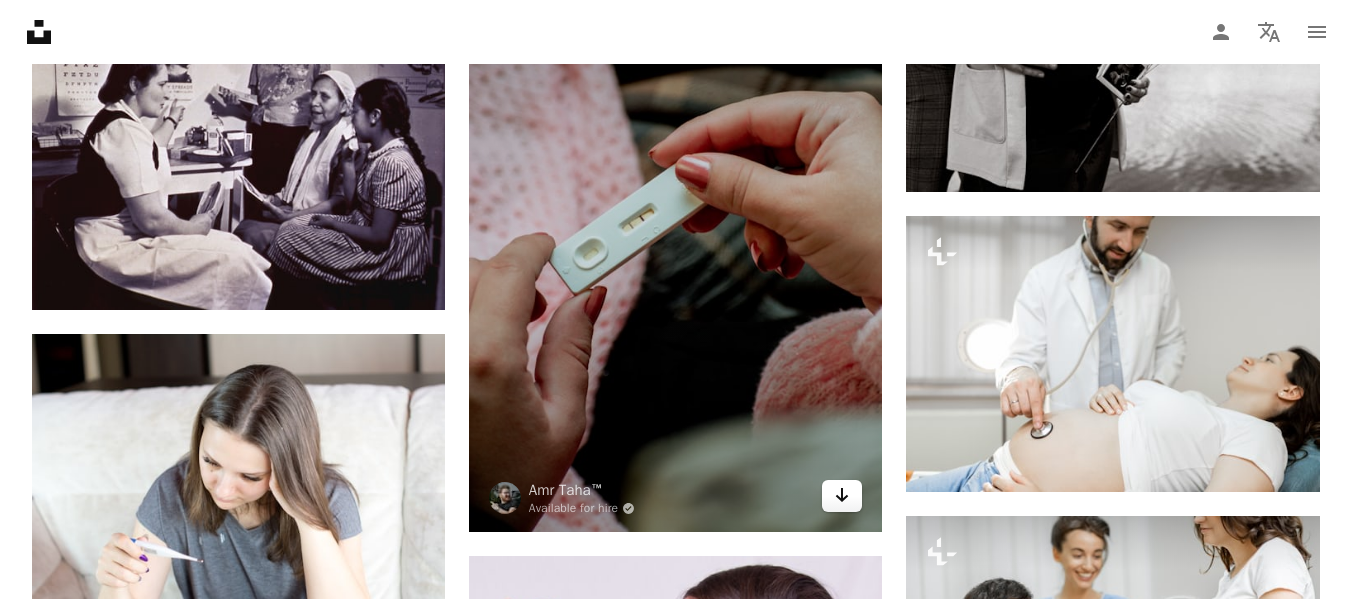 click on "Arrow pointing down" 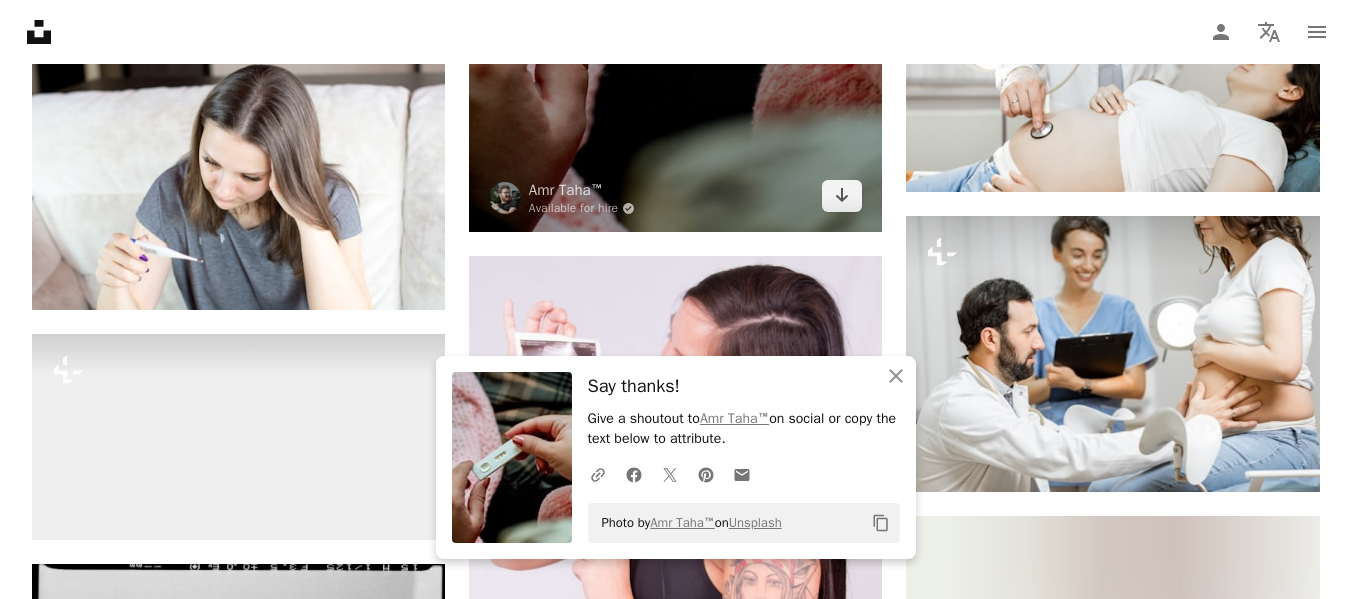 scroll, scrollTop: 2165, scrollLeft: 0, axis: vertical 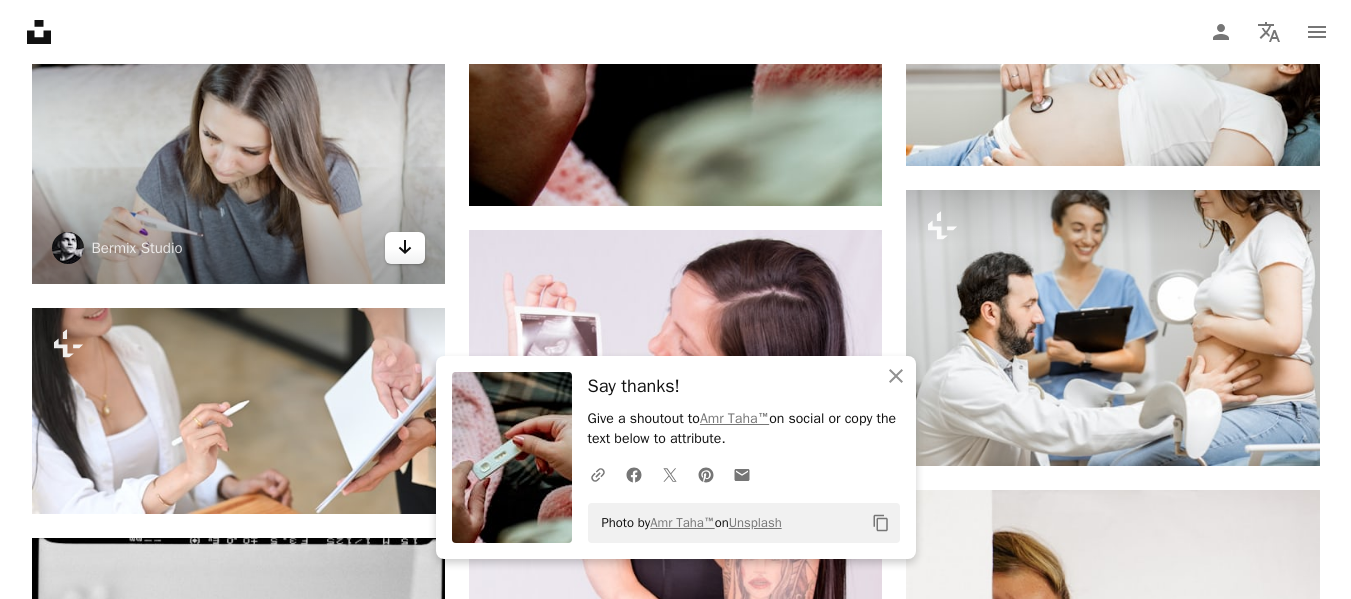 click on "Arrow pointing down" 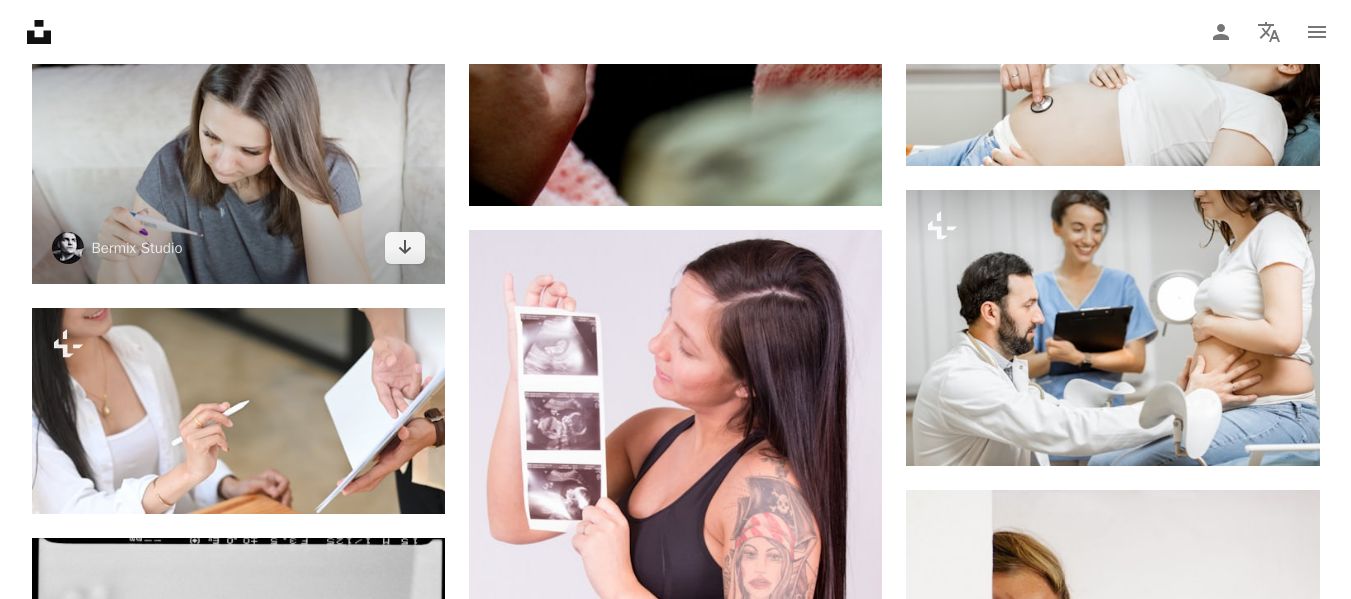 scroll, scrollTop: 2139, scrollLeft: 0, axis: vertical 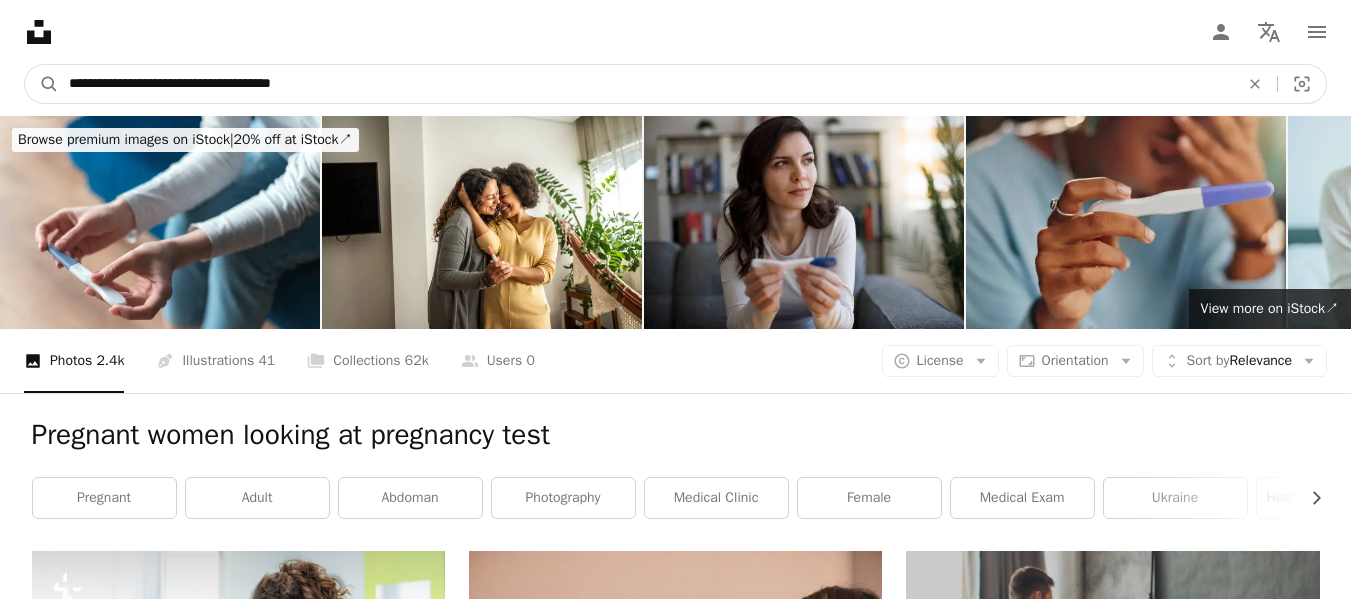 click on "**********" at bounding box center [646, 84] 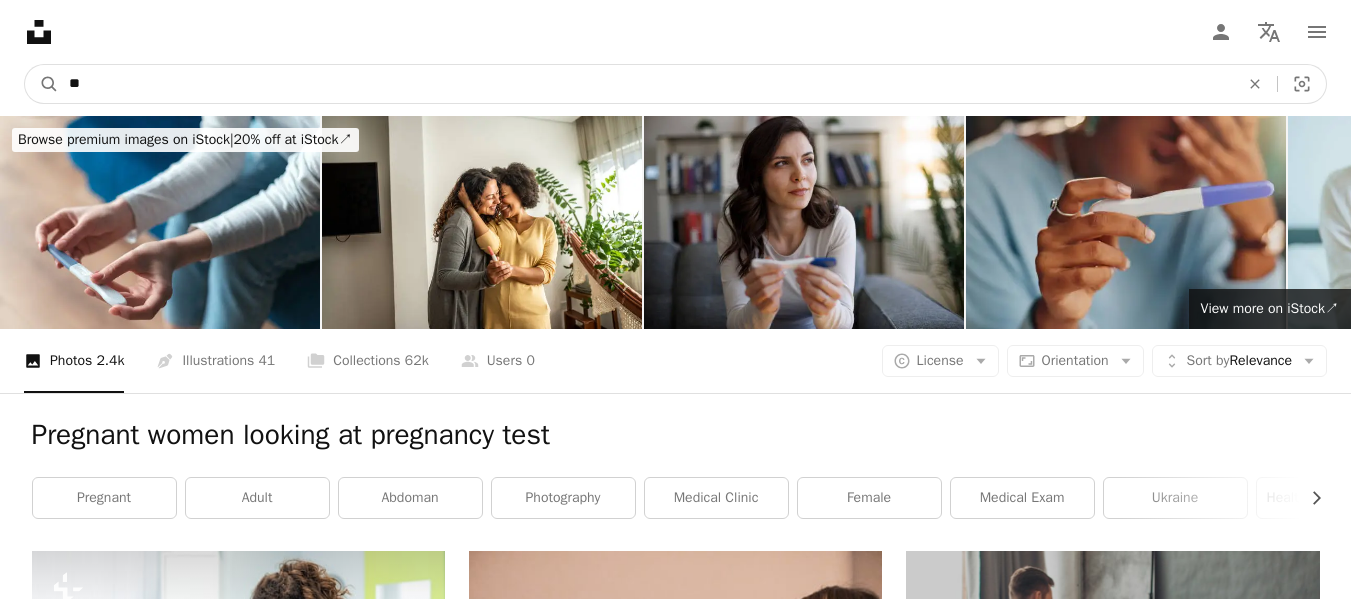 type on "*" 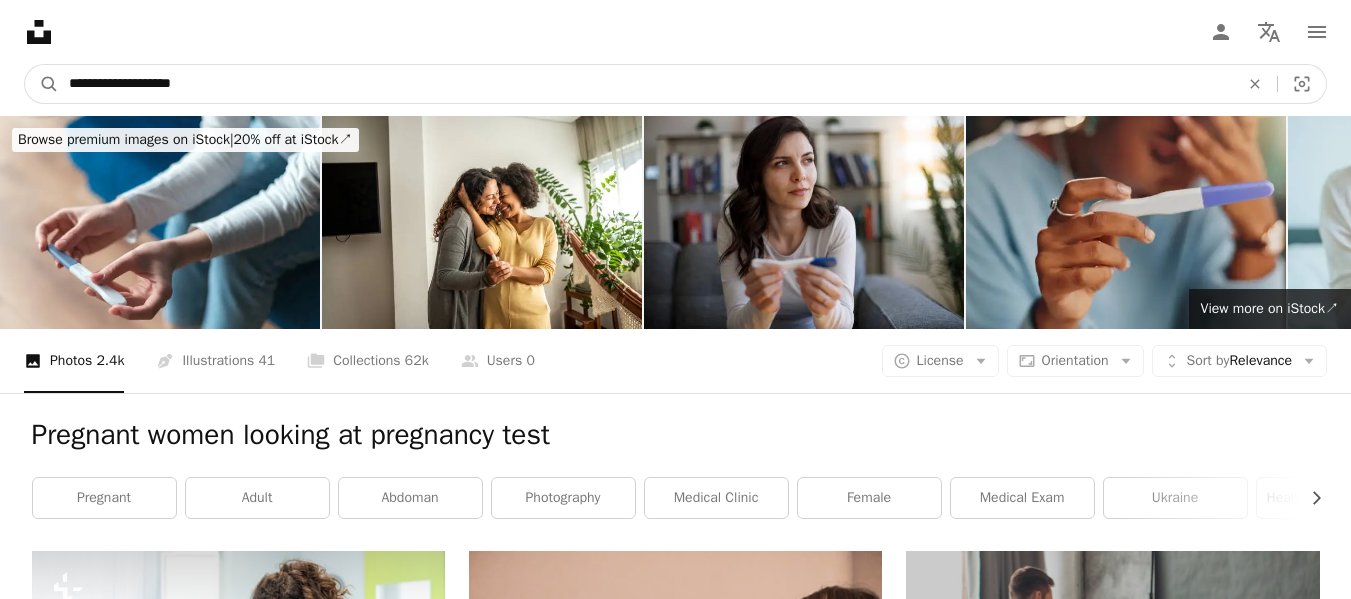 type on "**********" 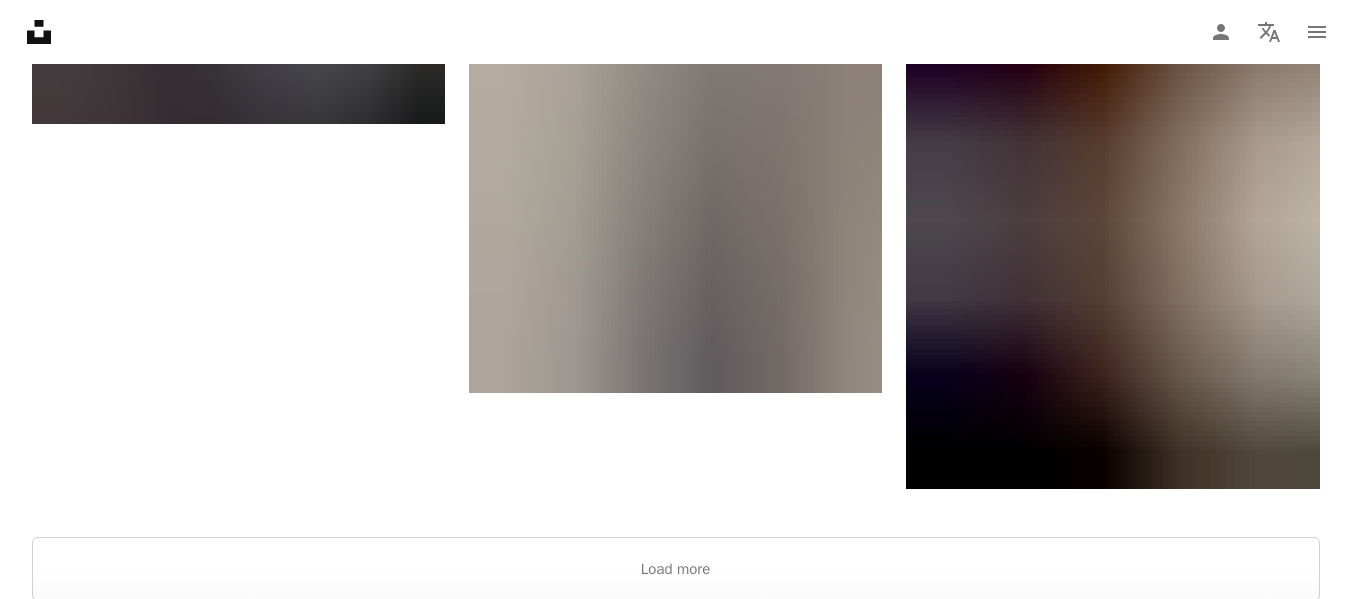 scroll, scrollTop: 3091, scrollLeft: 0, axis: vertical 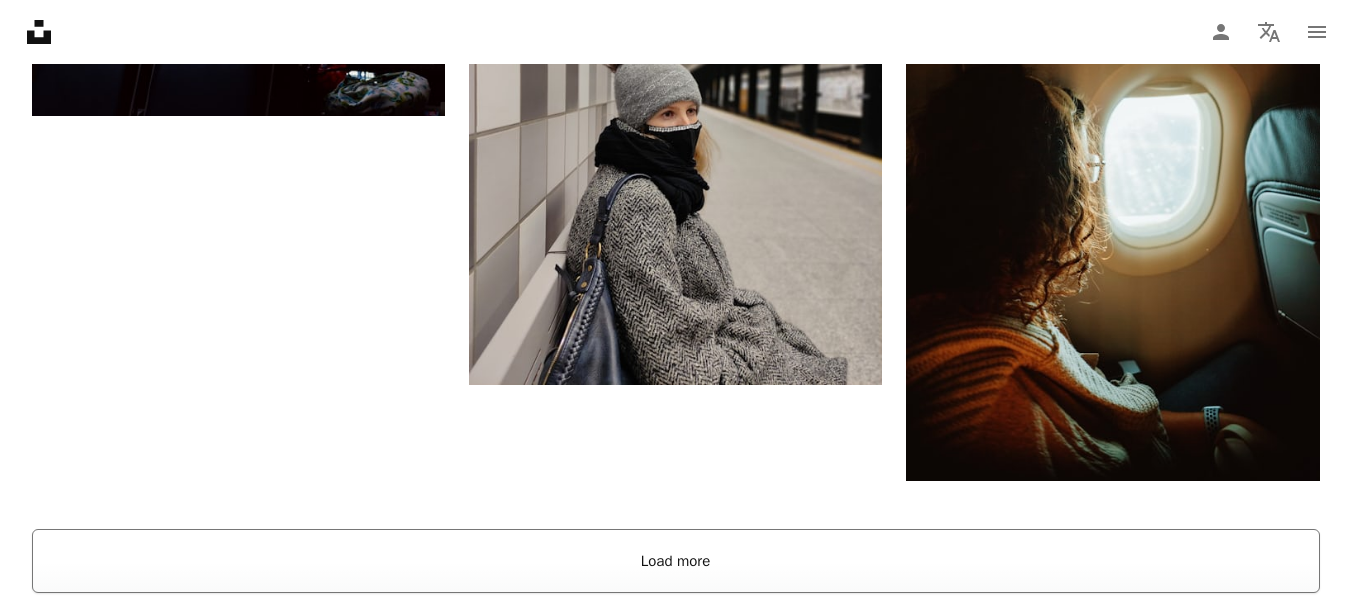 click on "Load more" at bounding box center [676, 561] 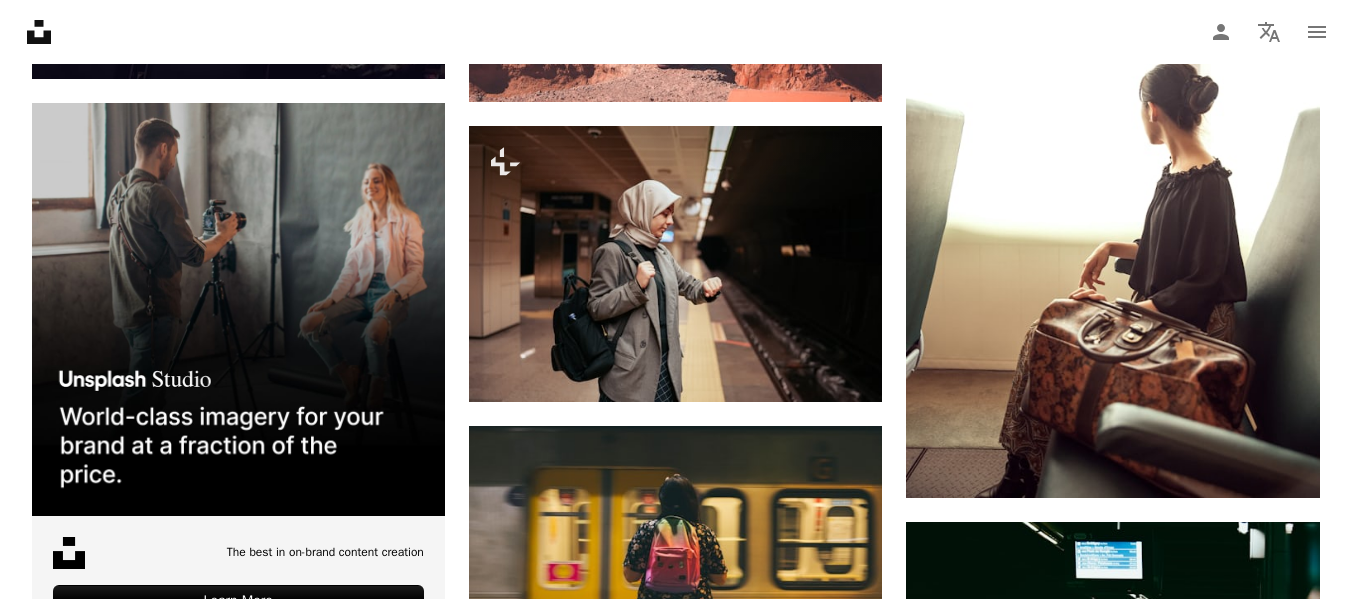 scroll, scrollTop: 4030, scrollLeft: 0, axis: vertical 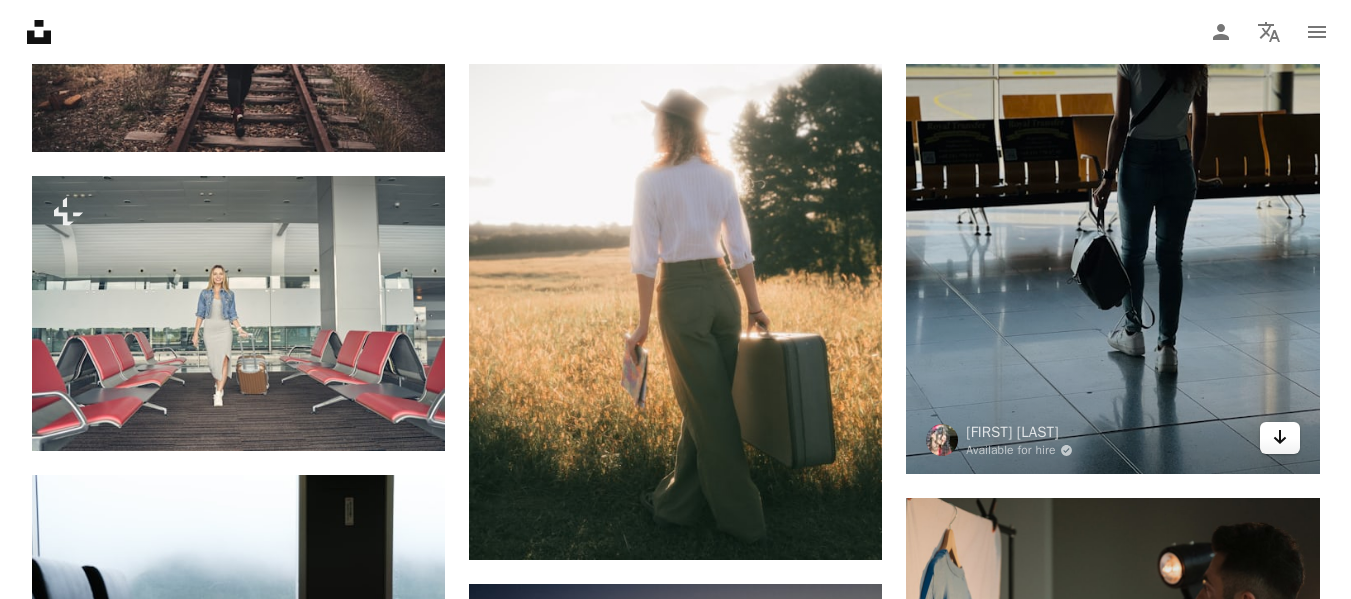 click on "Arrow pointing down" 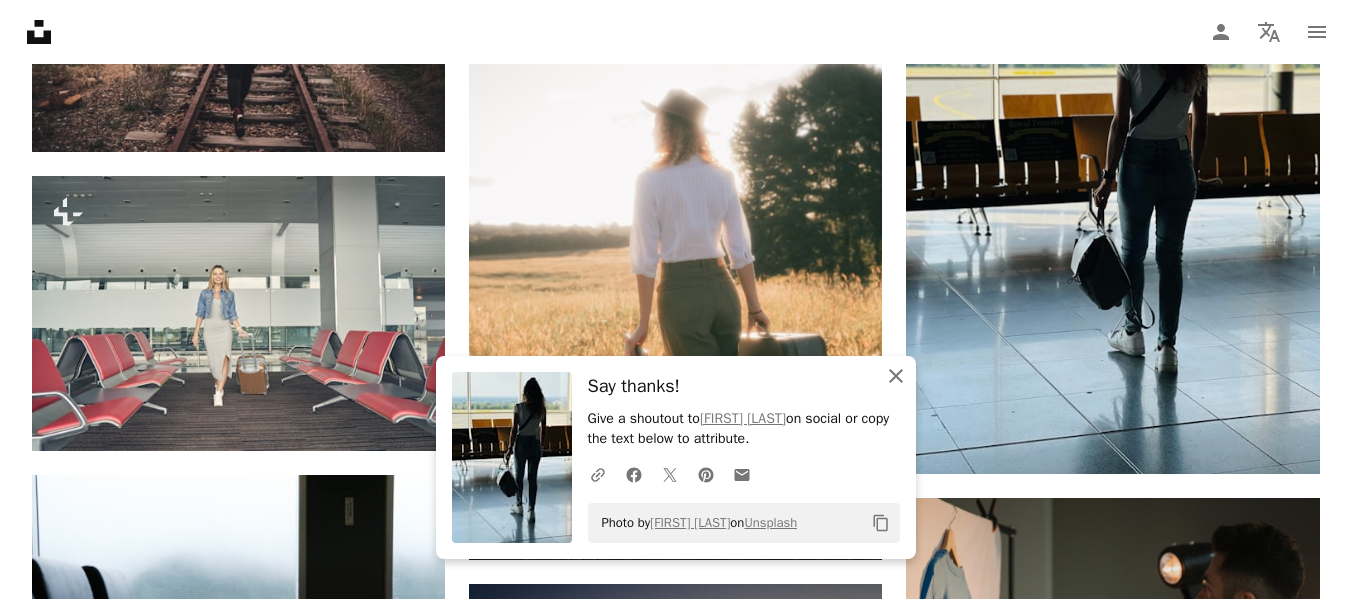 click on "An X shape" 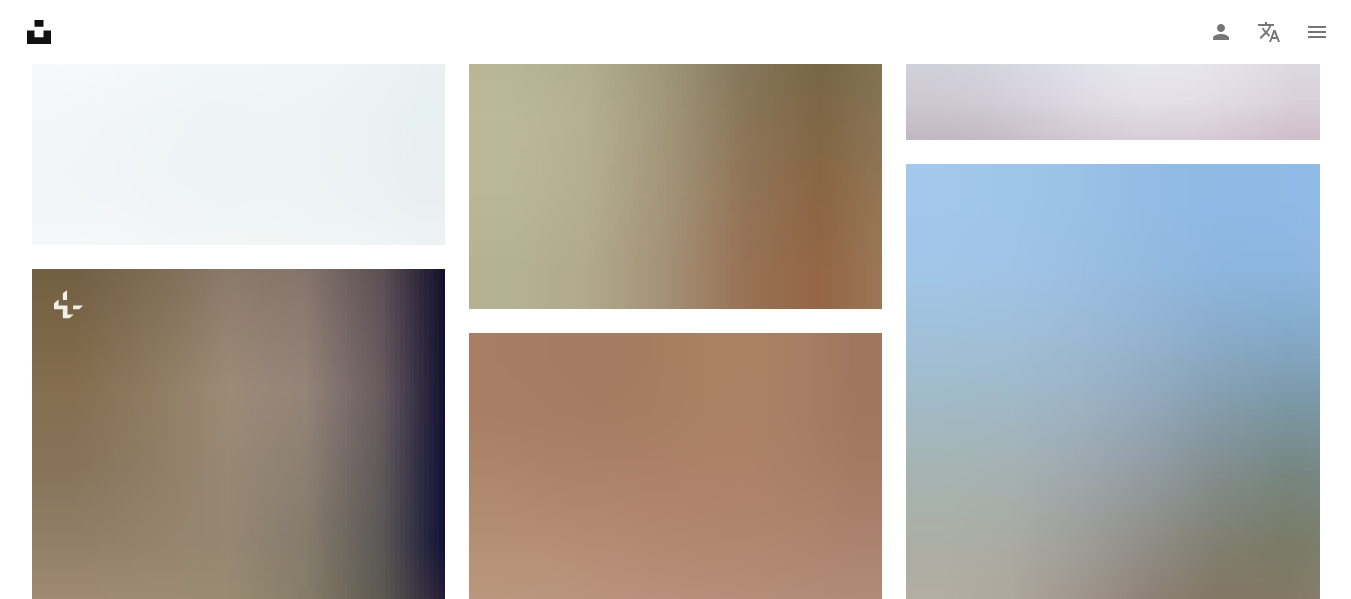 scroll, scrollTop: 10136, scrollLeft: 0, axis: vertical 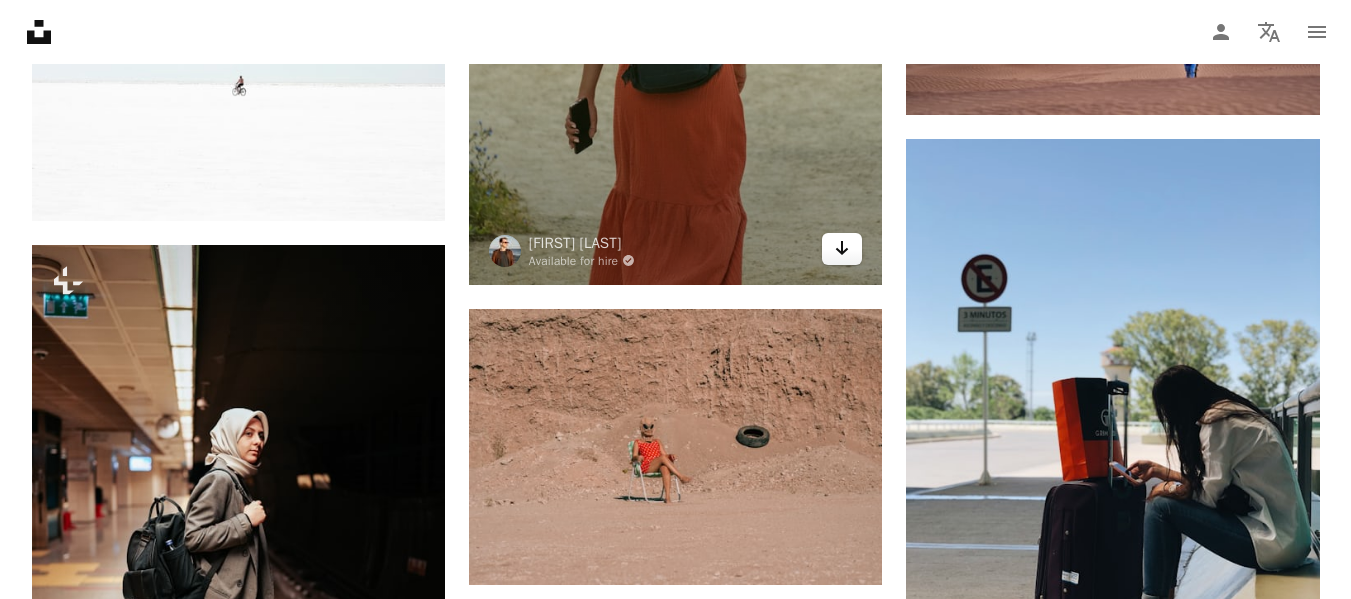 click 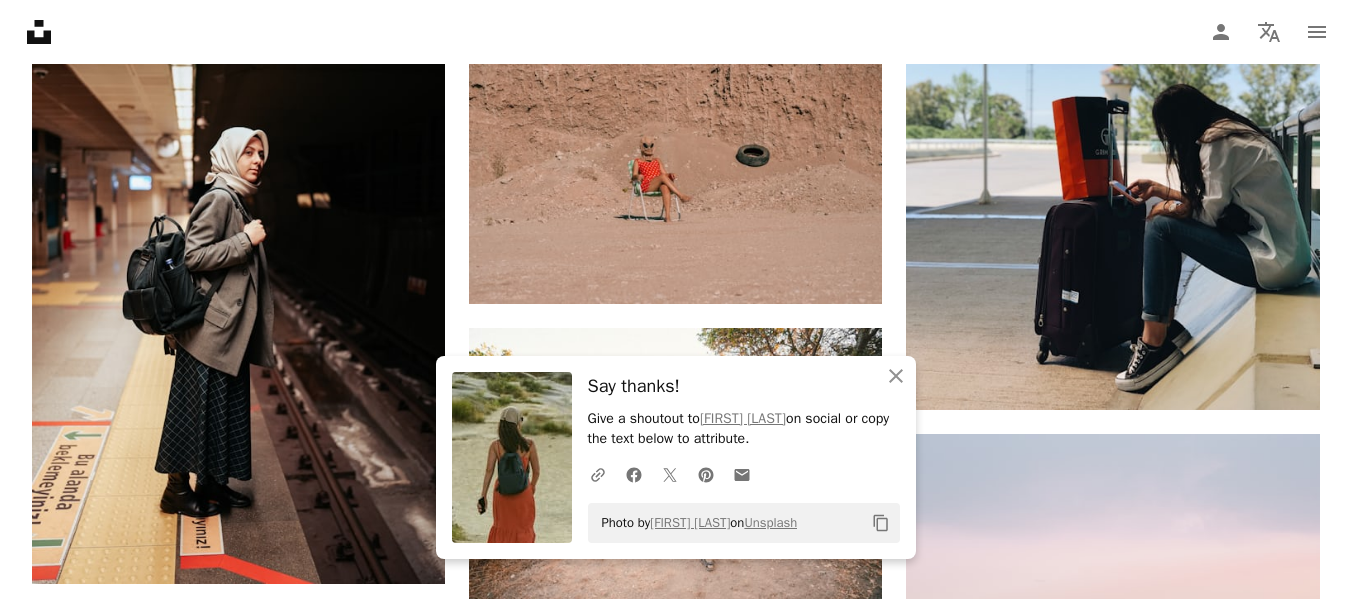 scroll, scrollTop: 10370, scrollLeft: 0, axis: vertical 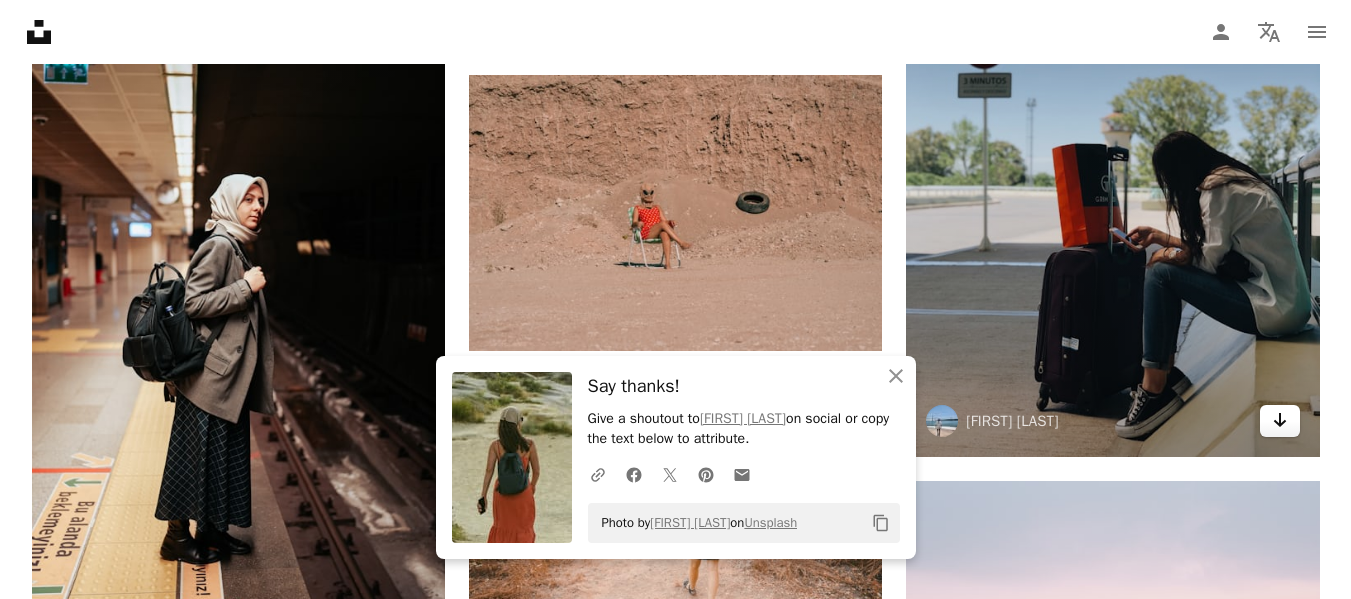 click on "Arrow pointing down" 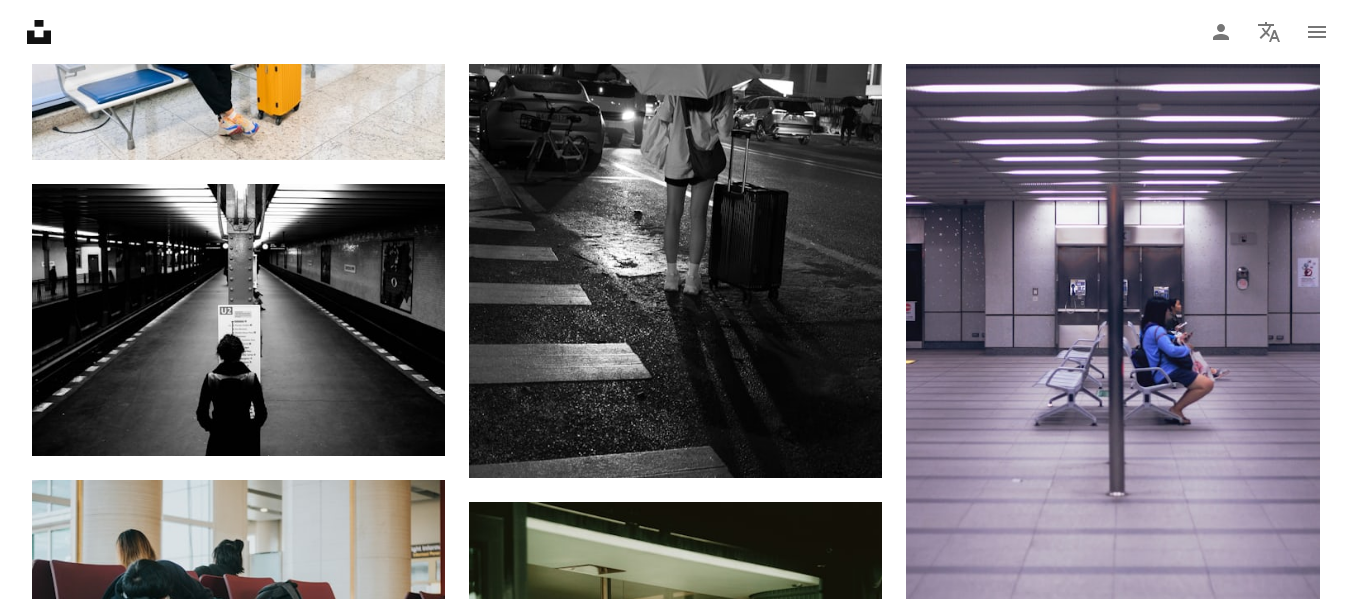 scroll, scrollTop: 11844, scrollLeft: 0, axis: vertical 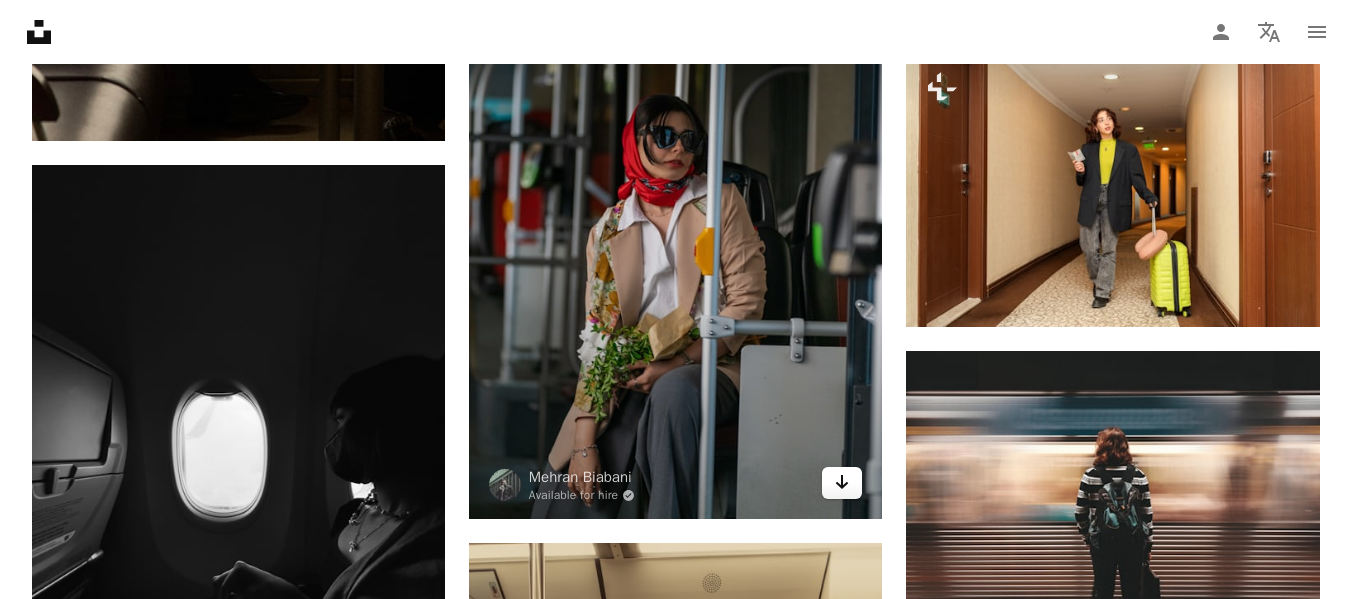 click on "Arrow pointing down" 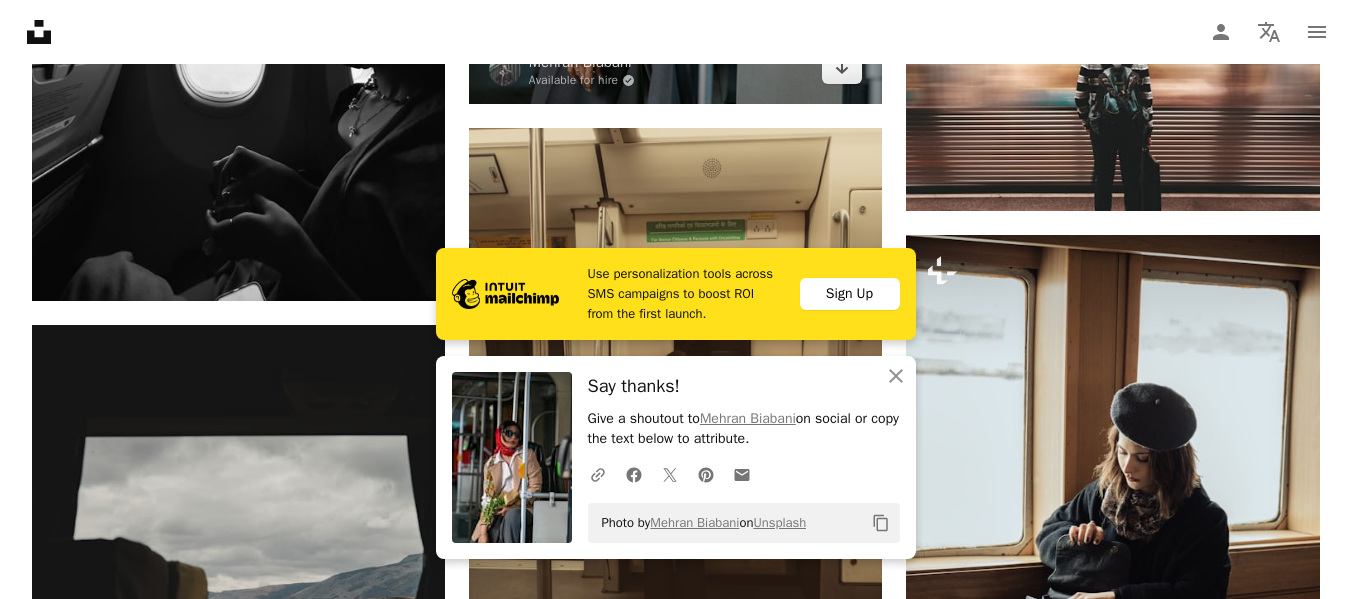 scroll, scrollTop: 13654, scrollLeft: 0, axis: vertical 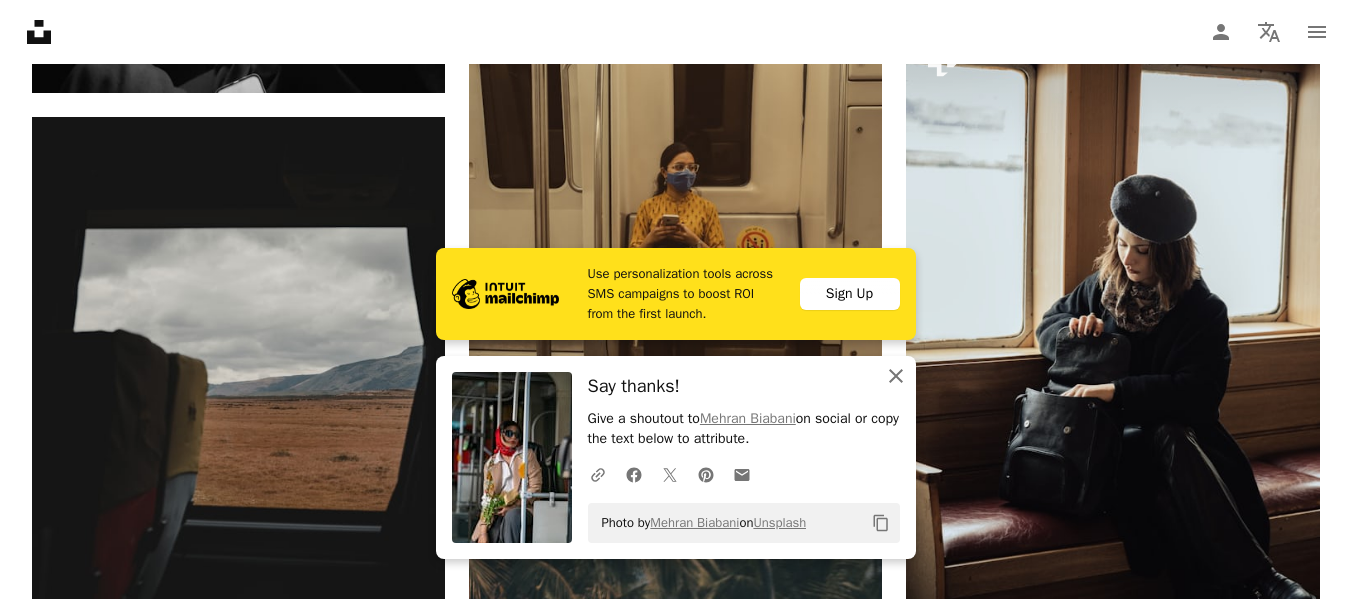click on "An X shape" 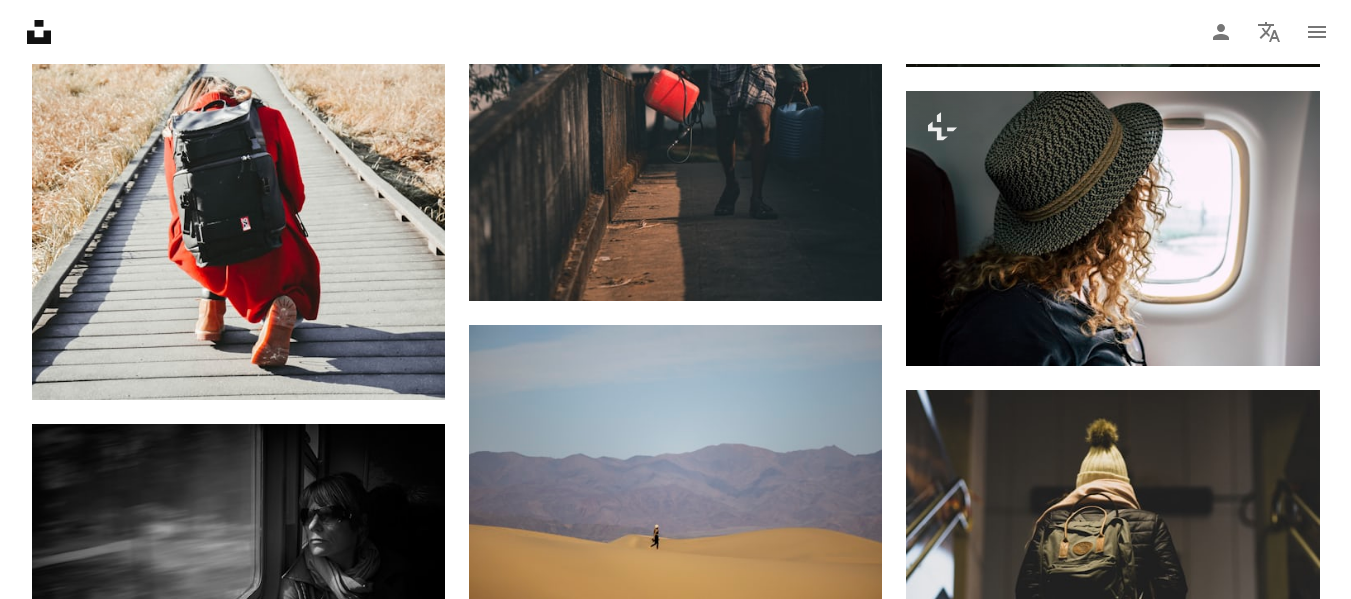 scroll, scrollTop: 14461, scrollLeft: 0, axis: vertical 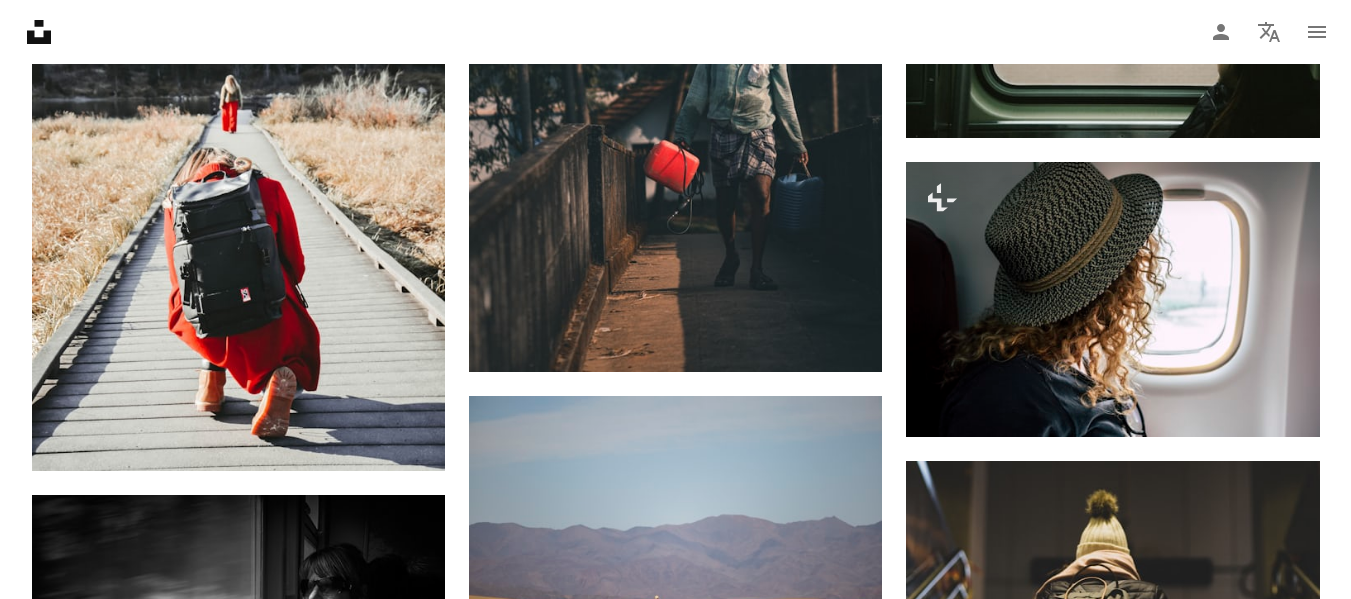 drag, startPoint x: 1350, startPoint y: 426, endPoint x: 1353, endPoint y: 463, distance: 37.12142 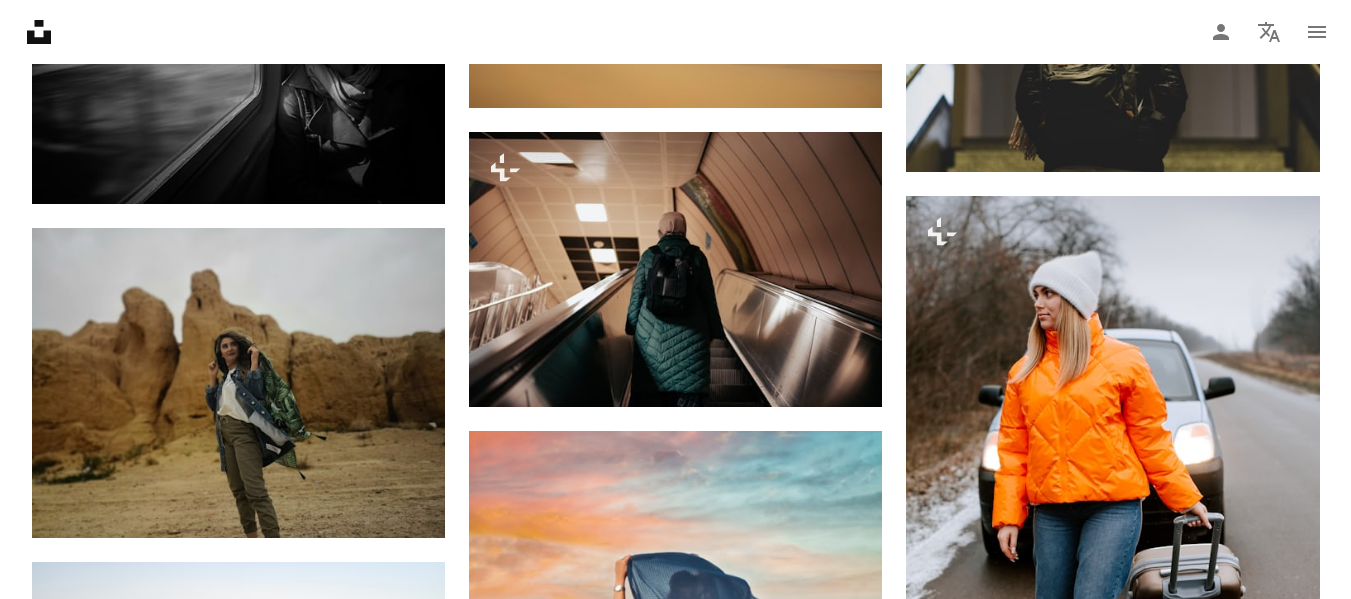 scroll, scrollTop: 15166, scrollLeft: 0, axis: vertical 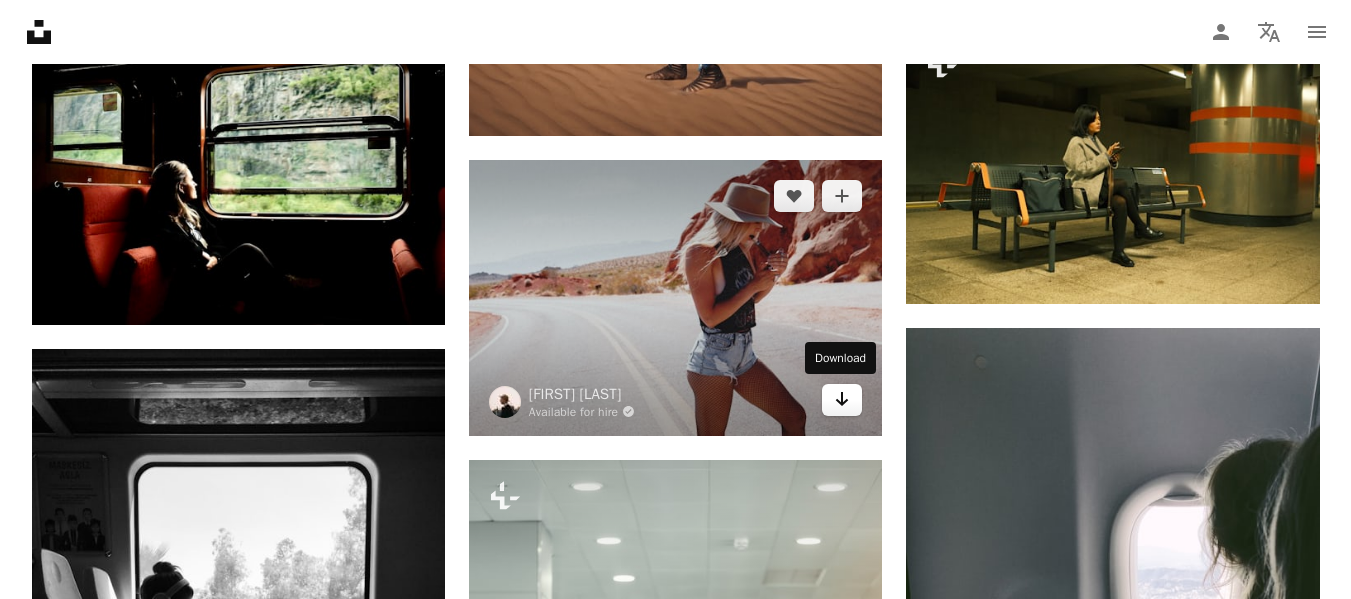 click on "Arrow pointing down" 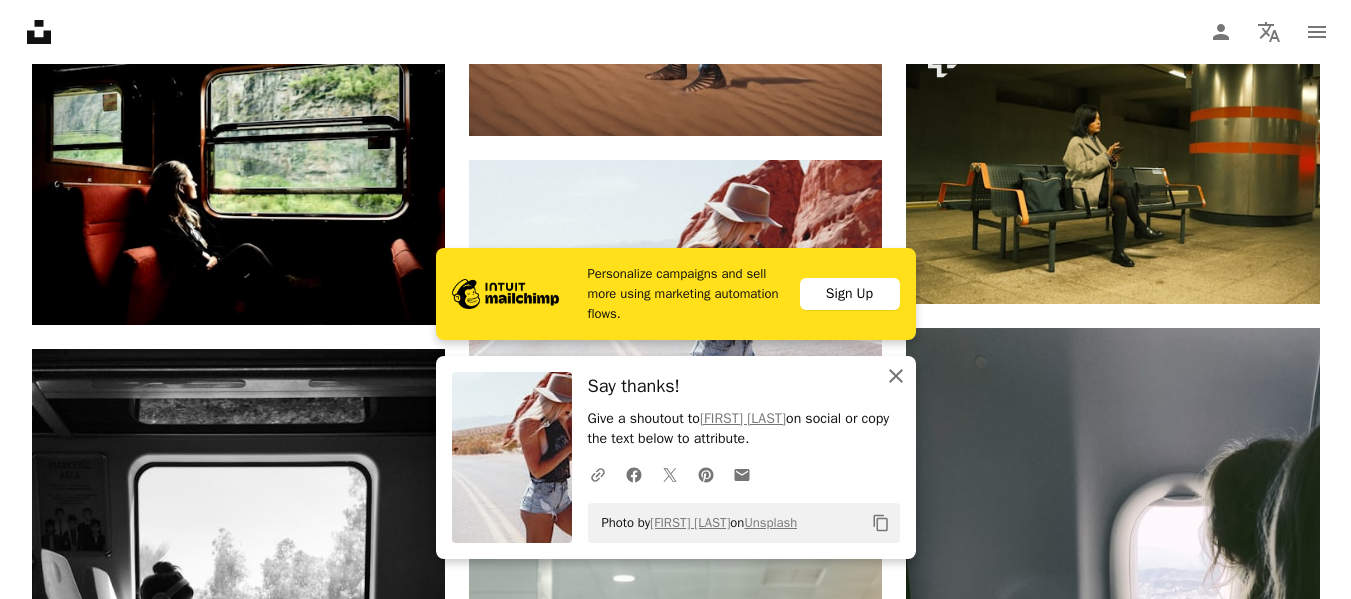 drag, startPoint x: 896, startPoint y: 375, endPoint x: 1182, endPoint y: 309, distance: 293.5166 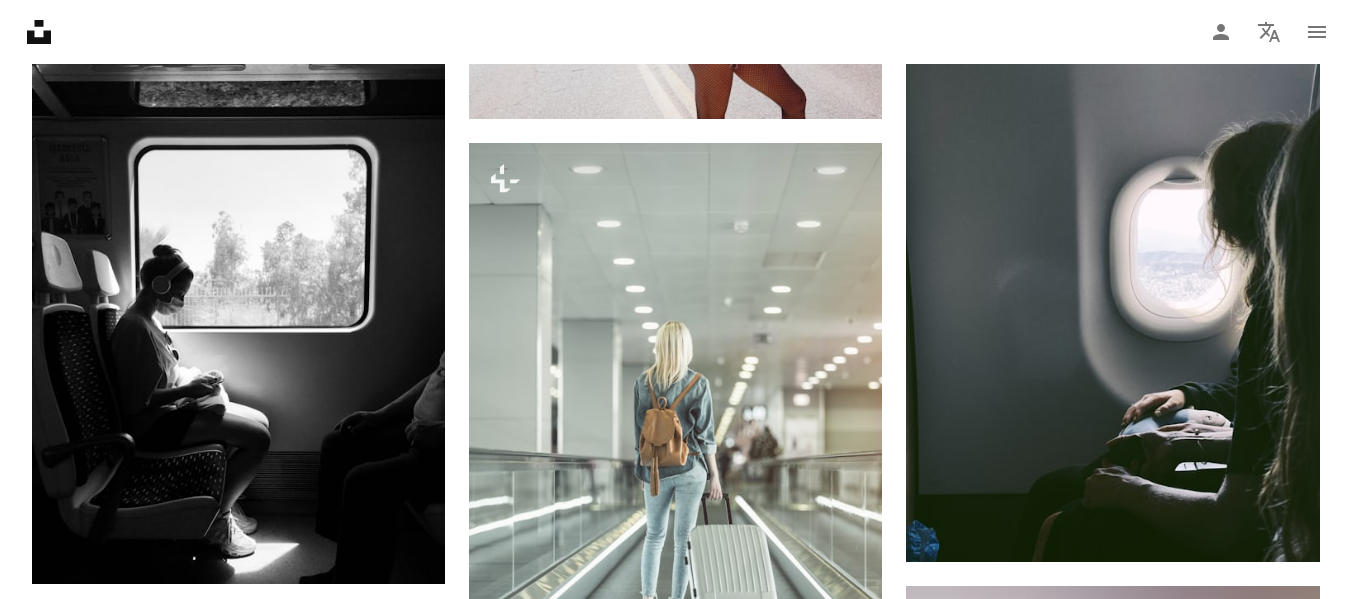 scroll, scrollTop: 16188, scrollLeft: 0, axis: vertical 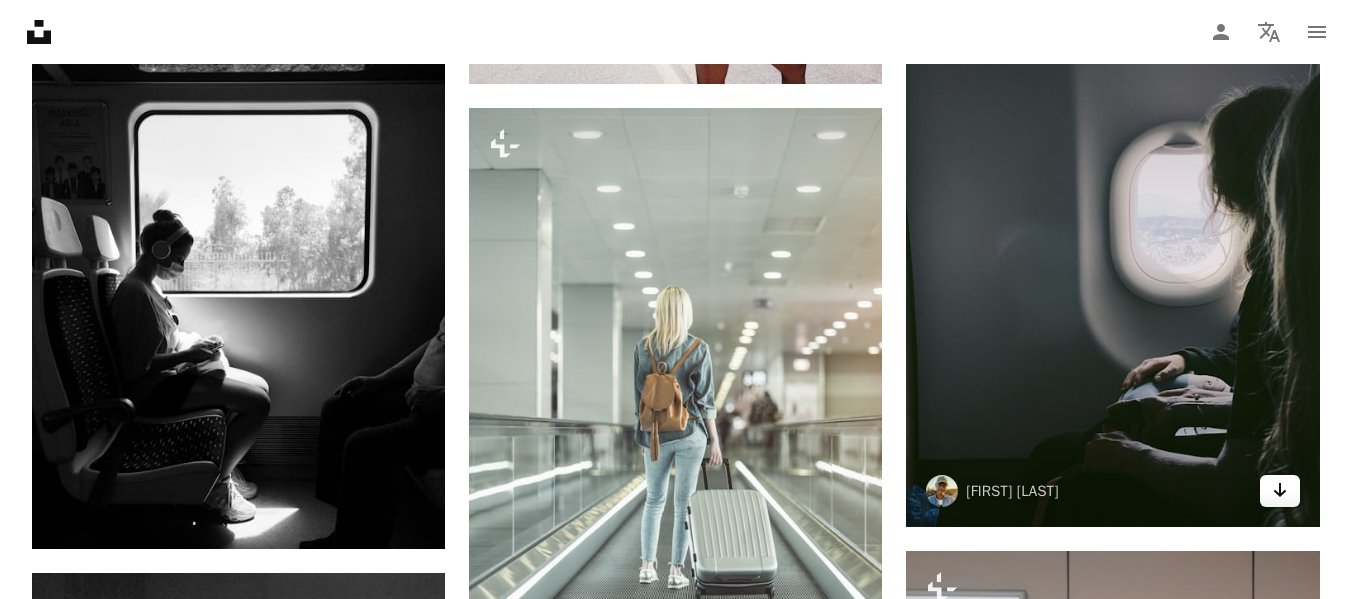 click 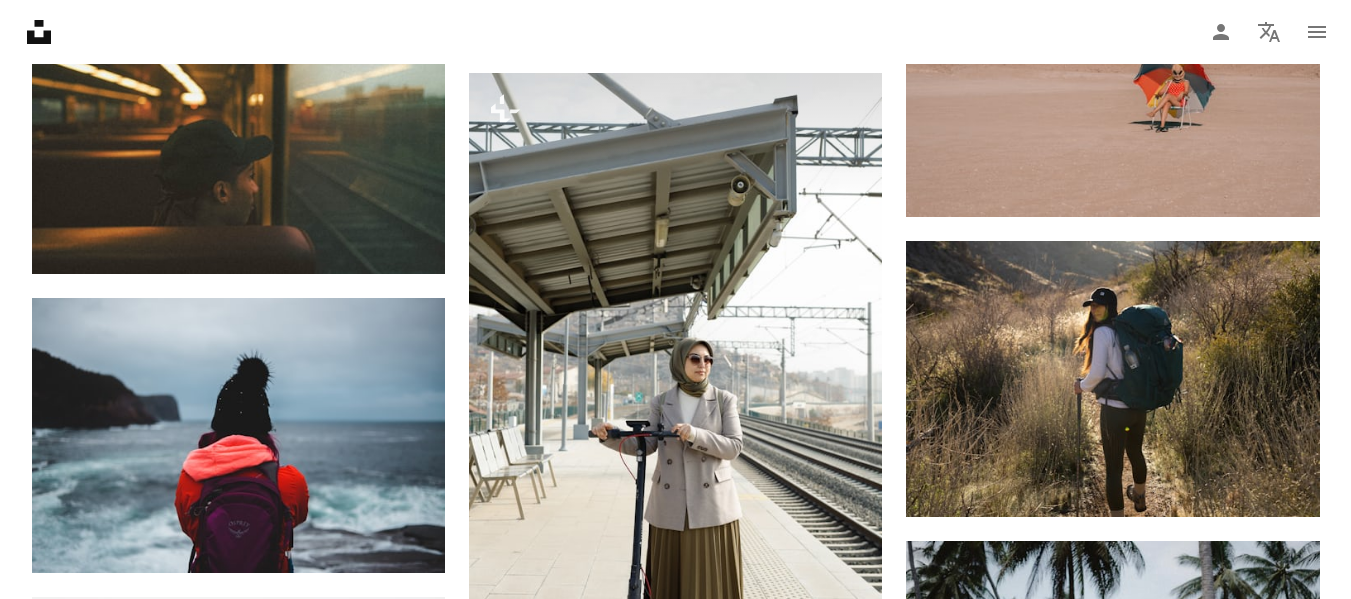 scroll, scrollTop: 17565, scrollLeft: 0, axis: vertical 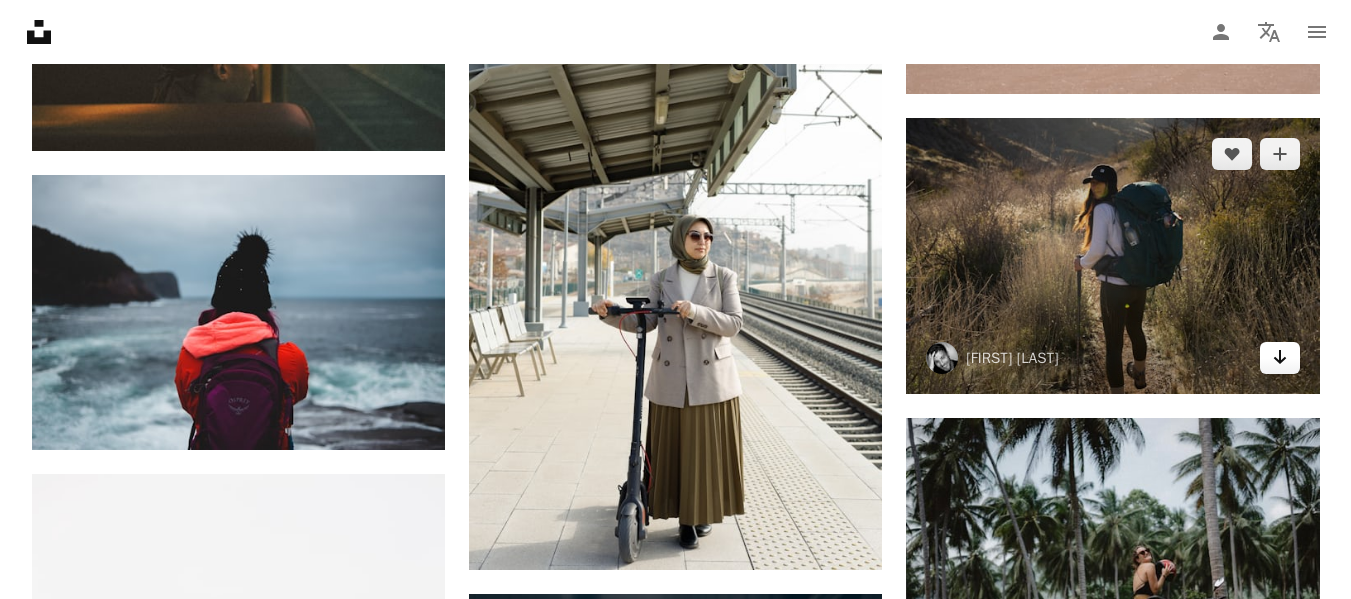 click on "Arrow pointing down" 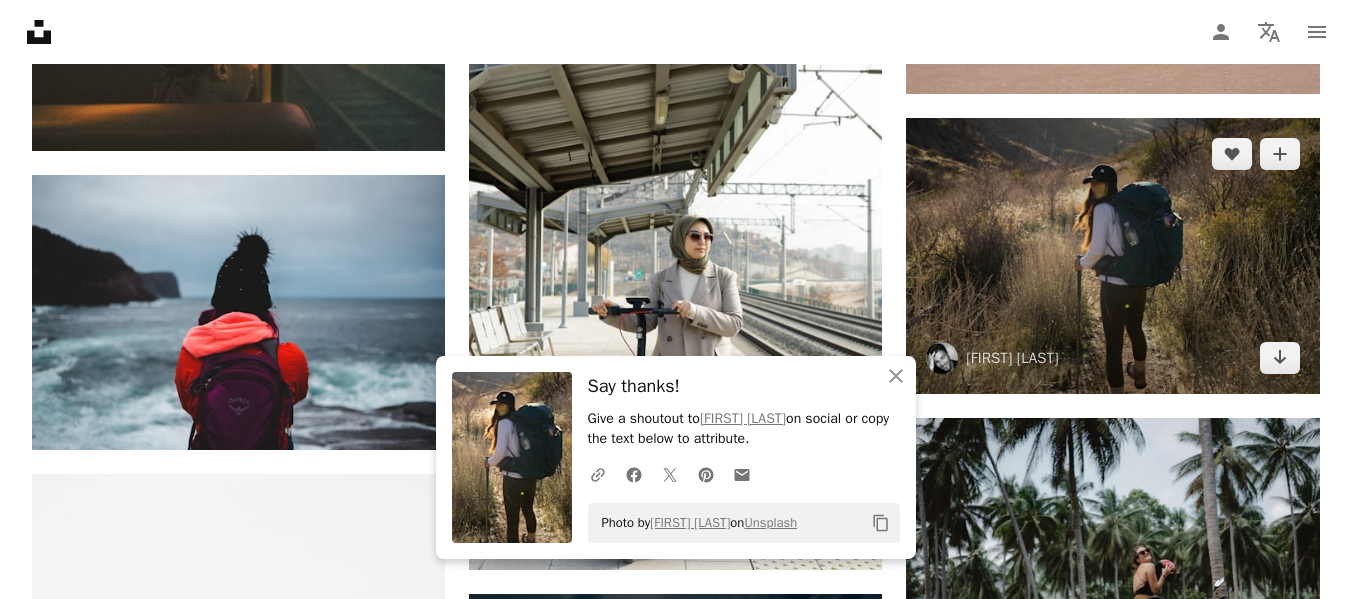 scroll, scrollTop: 17041, scrollLeft: 0, axis: vertical 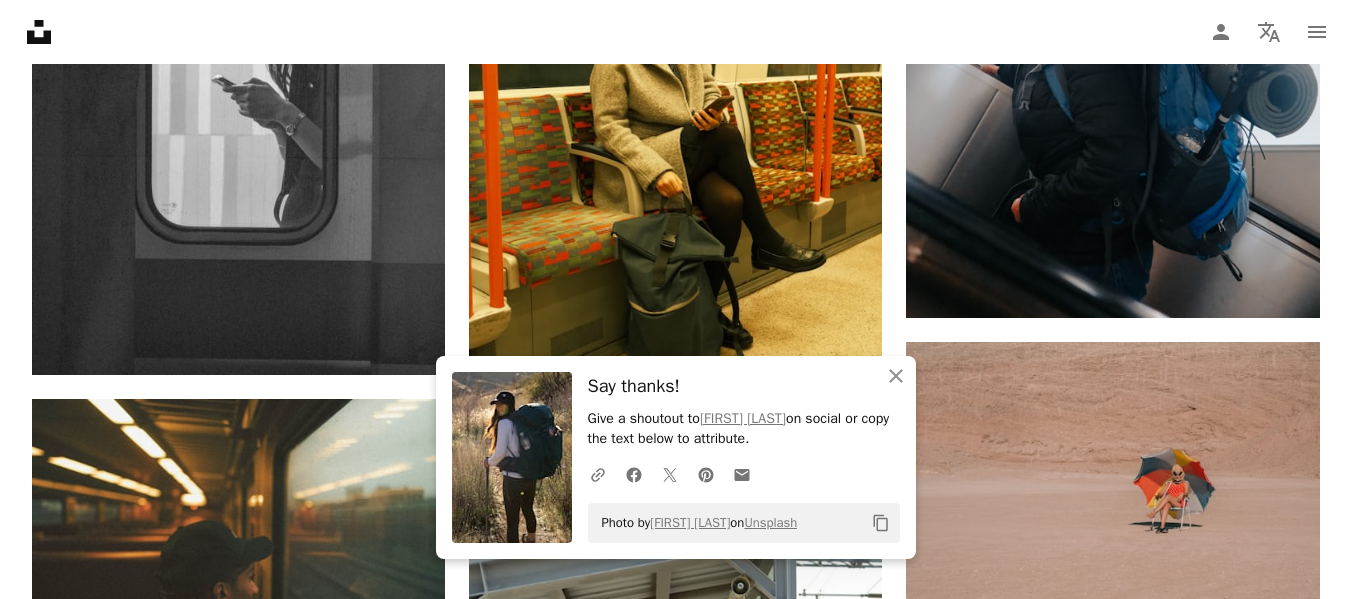 click on "[FIRST] [LAST]" at bounding box center [675, -5275] 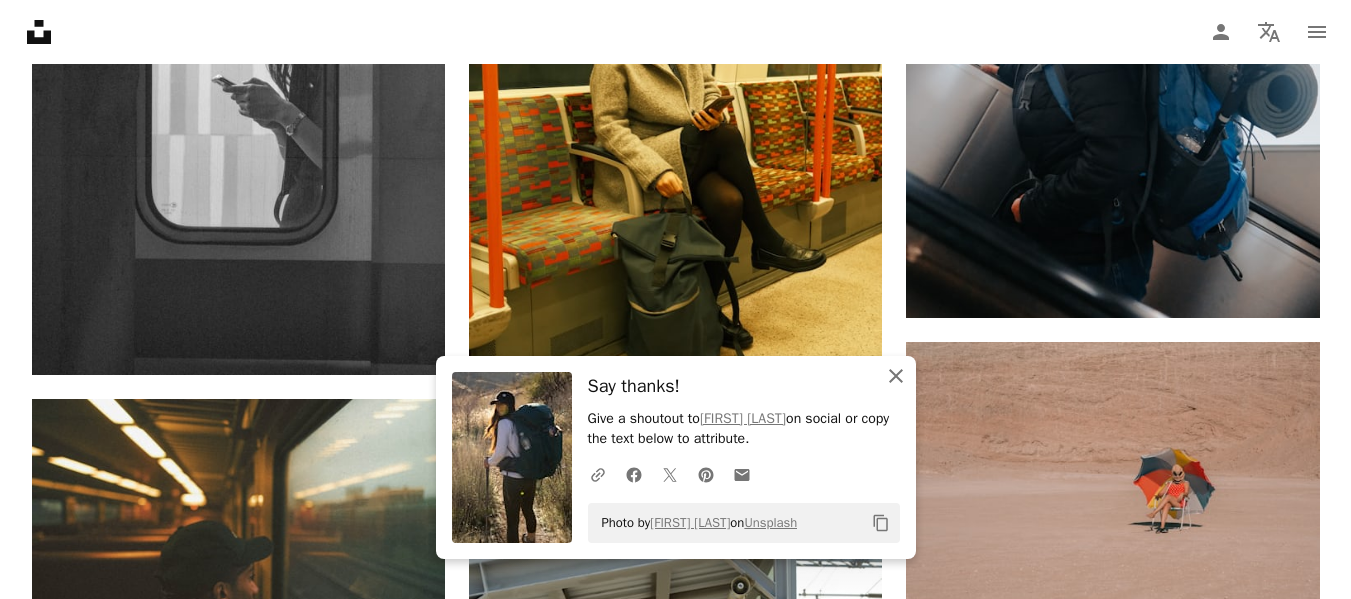 click on "An X shape" 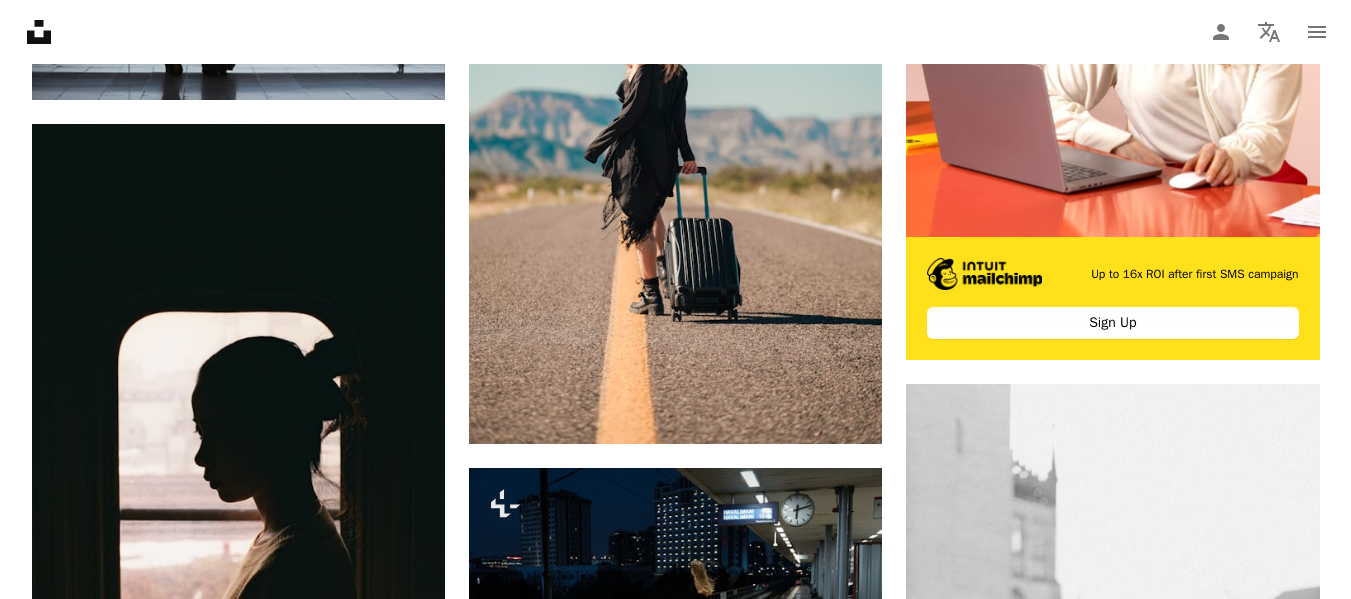 scroll, scrollTop: 0, scrollLeft: 0, axis: both 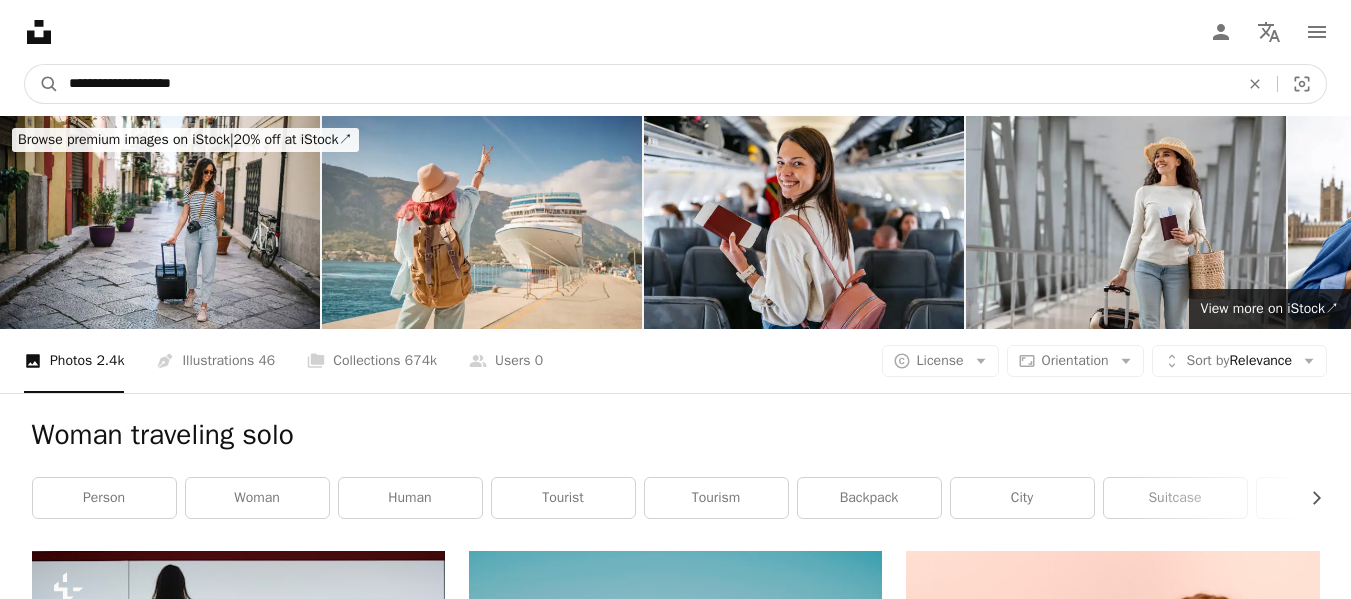 click on "**********" at bounding box center [646, 84] 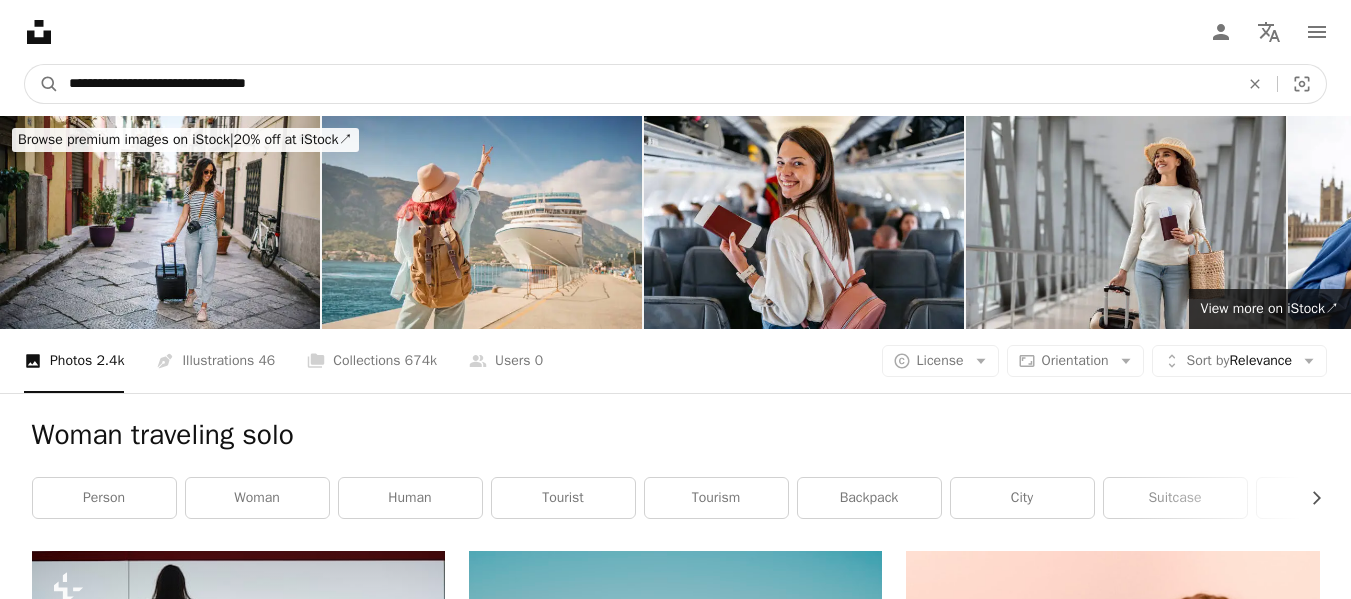 type on "**********" 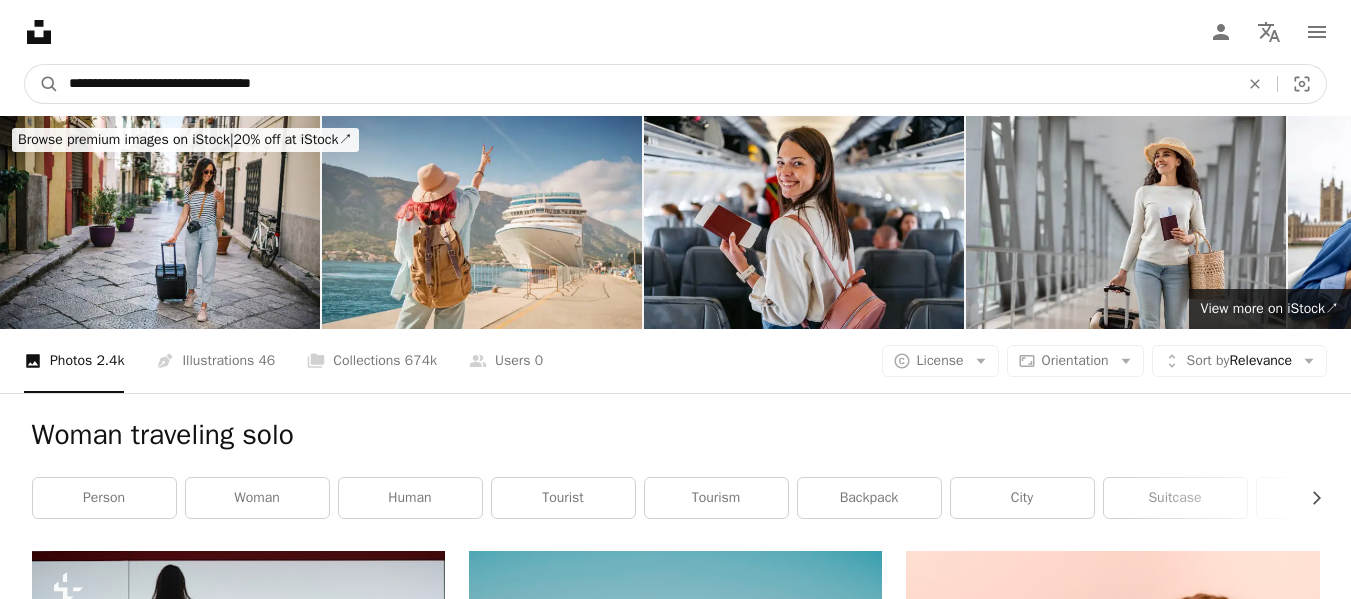 click on "A magnifying glass" at bounding box center [42, 84] 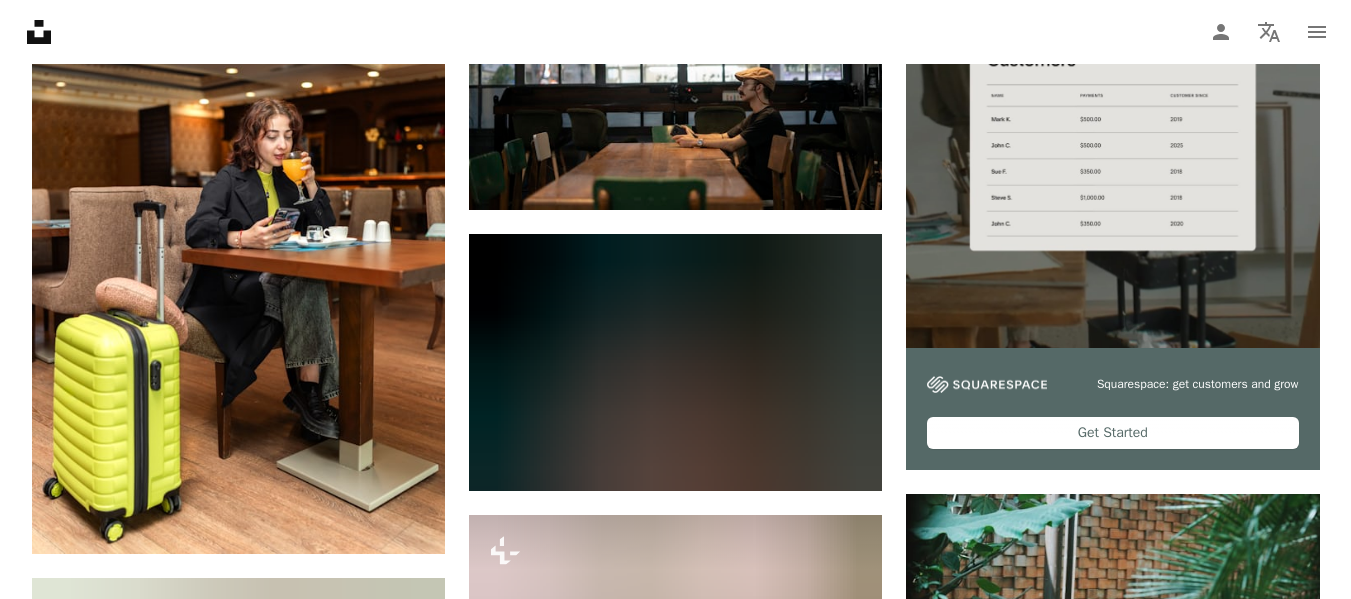 scroll, scrollTop: 627, scrollLeft: 0, axis: vertical 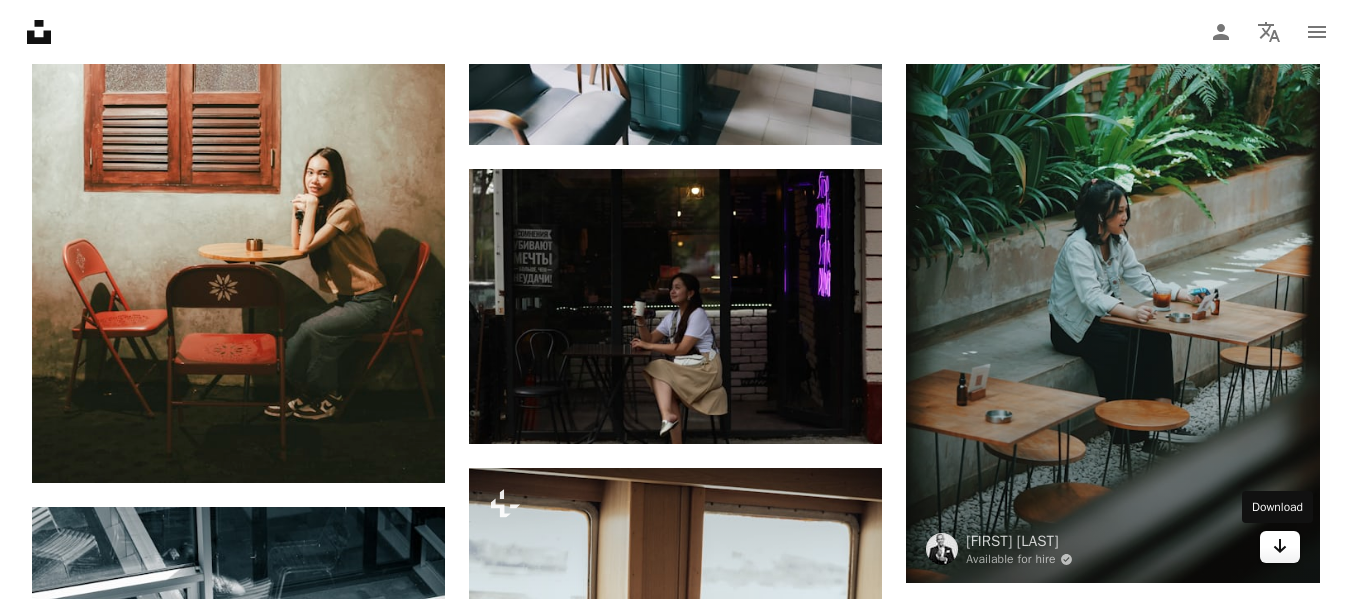 click on "Arrow pointing down" 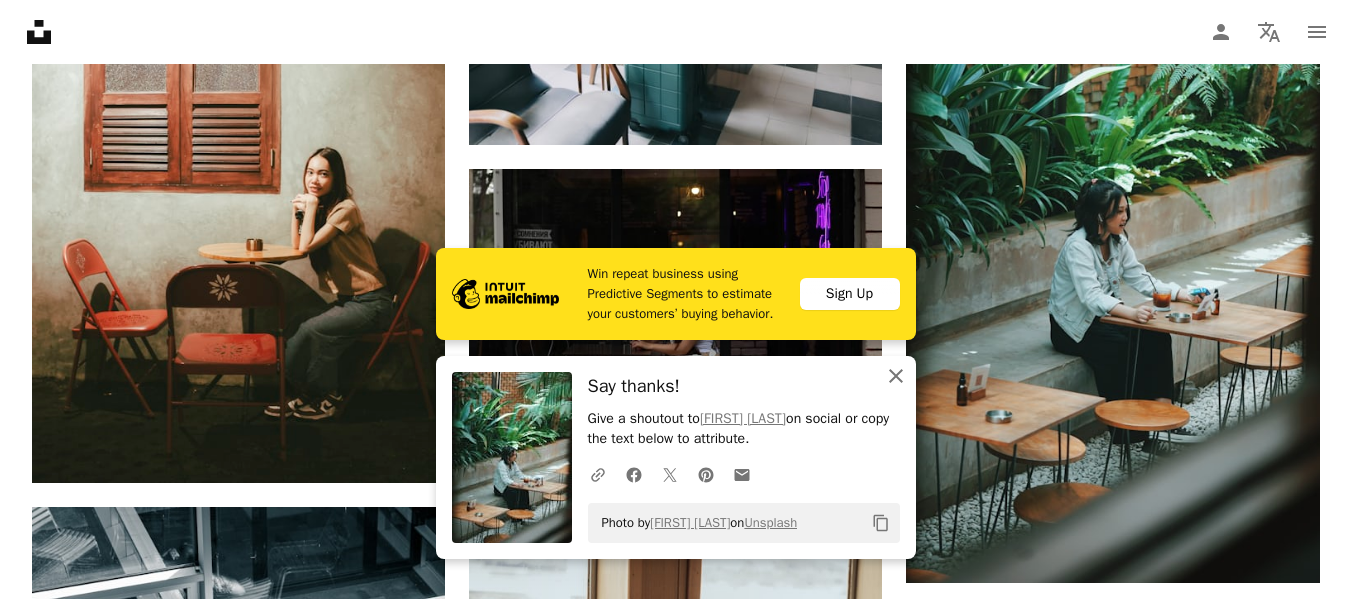 click on "An X shape" 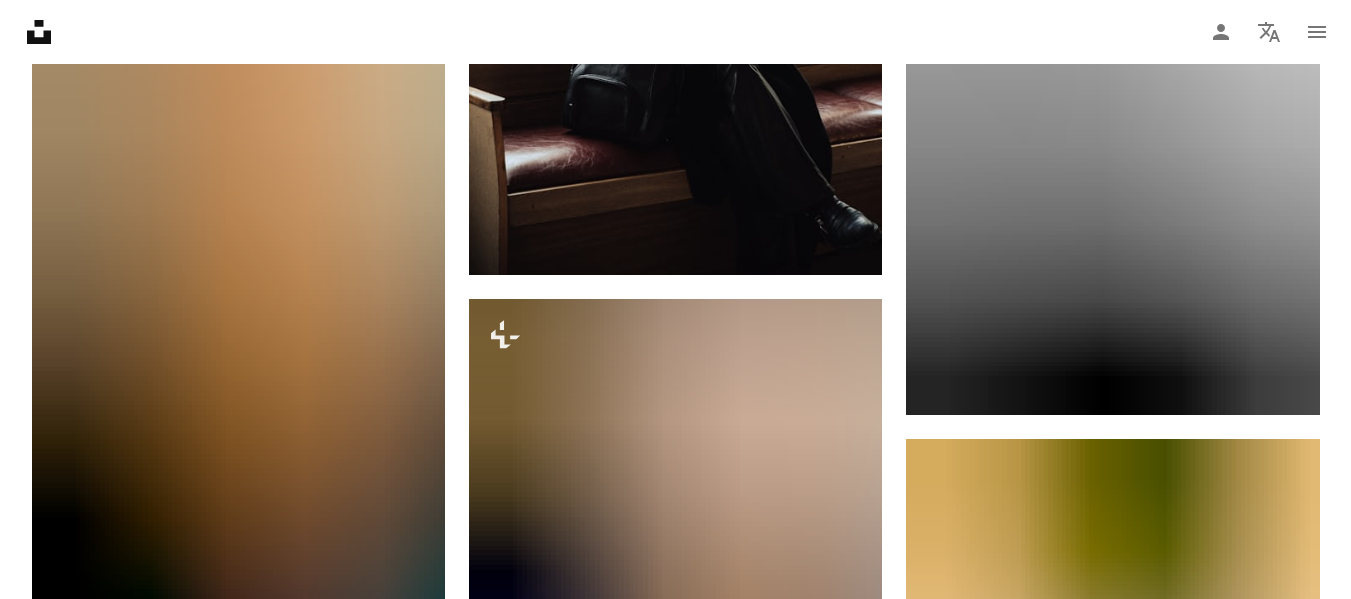 scroll, scrollTop: 2085, scrollLeft: 0, axis: vertical 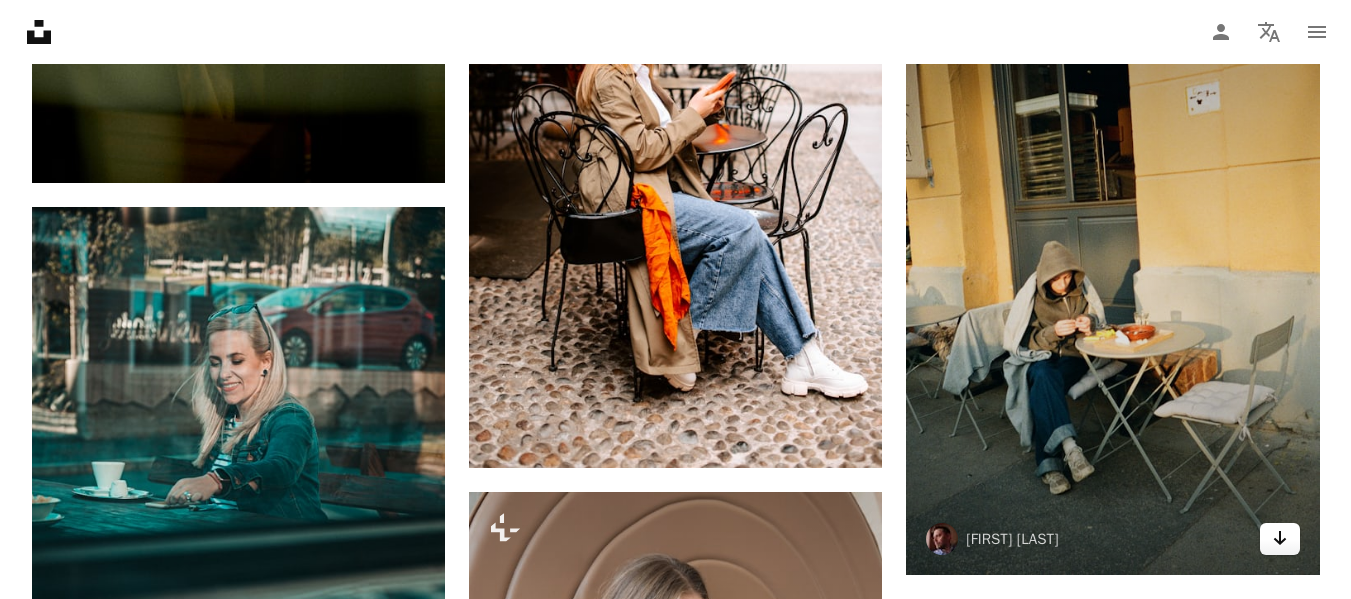 click on "Arrow pointing down" 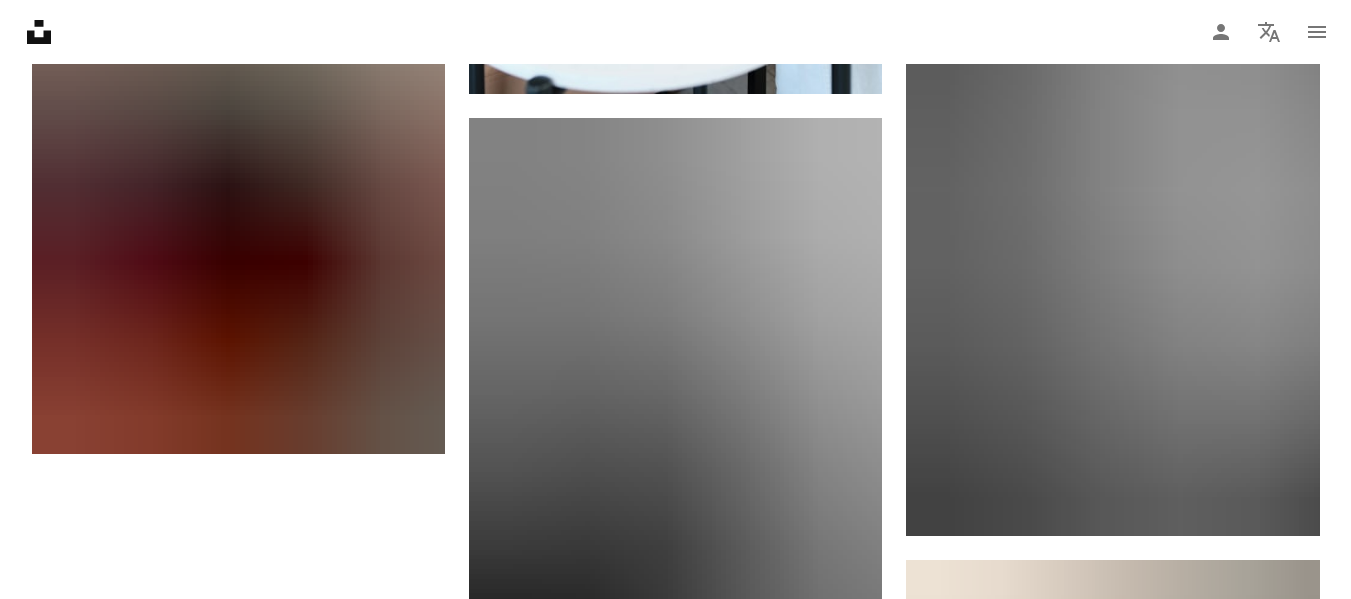 scroll, scrollTop: 3583, scrollLeft: 0, axis: vertical 